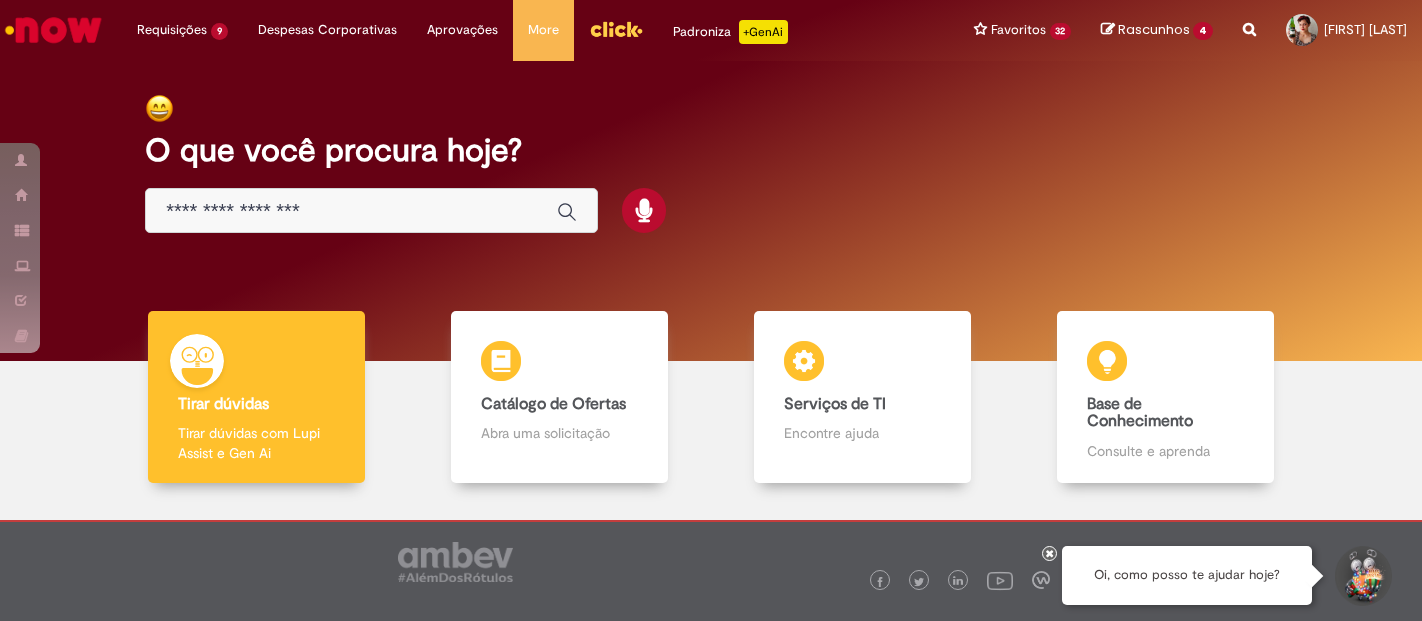 scroll, scrollTop: 0, scrollLeft: 0, axis: both 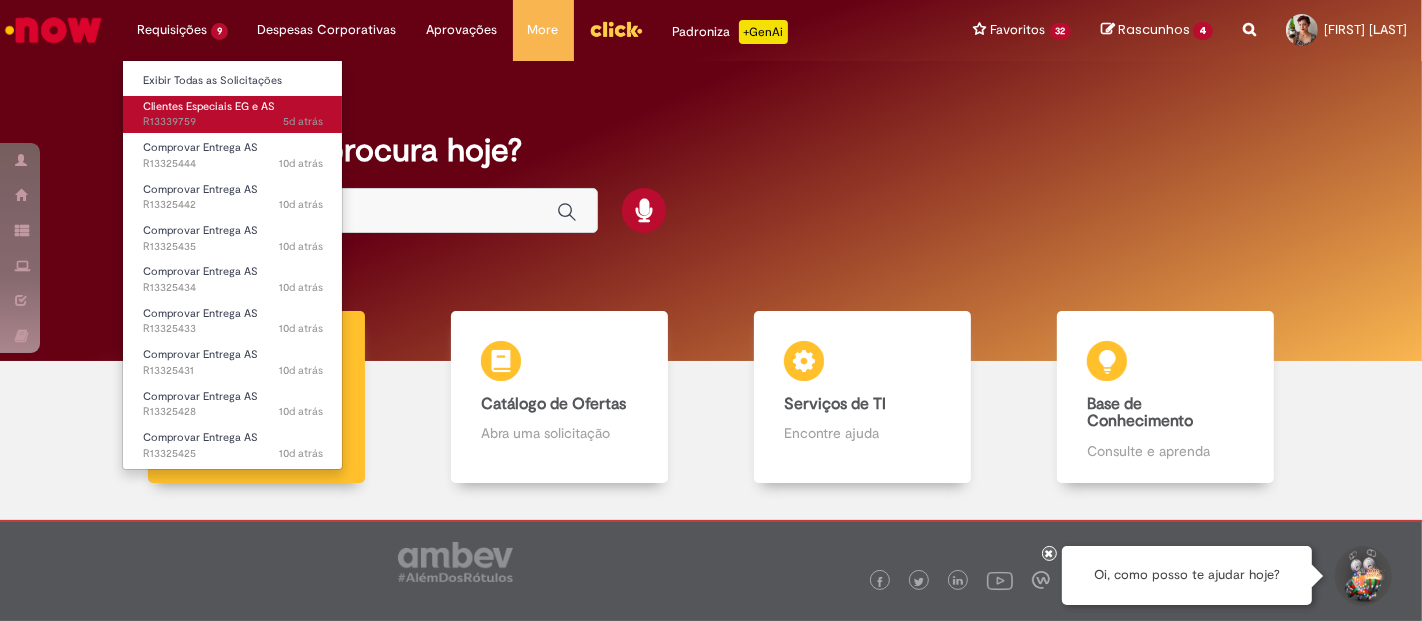 click on "Clientes Especiais EG e AS" at bounding box center (209, 106) 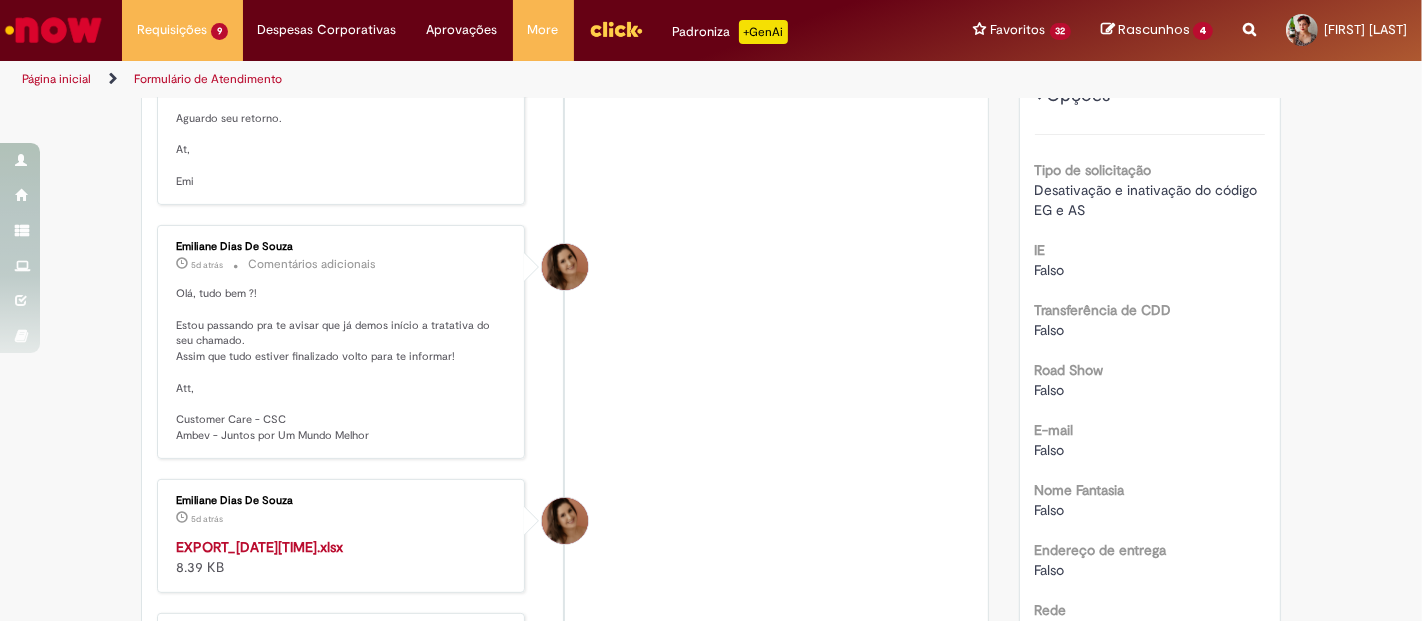 scroll, scrollTop: 333, scrollLeft: 0, axis: vertical 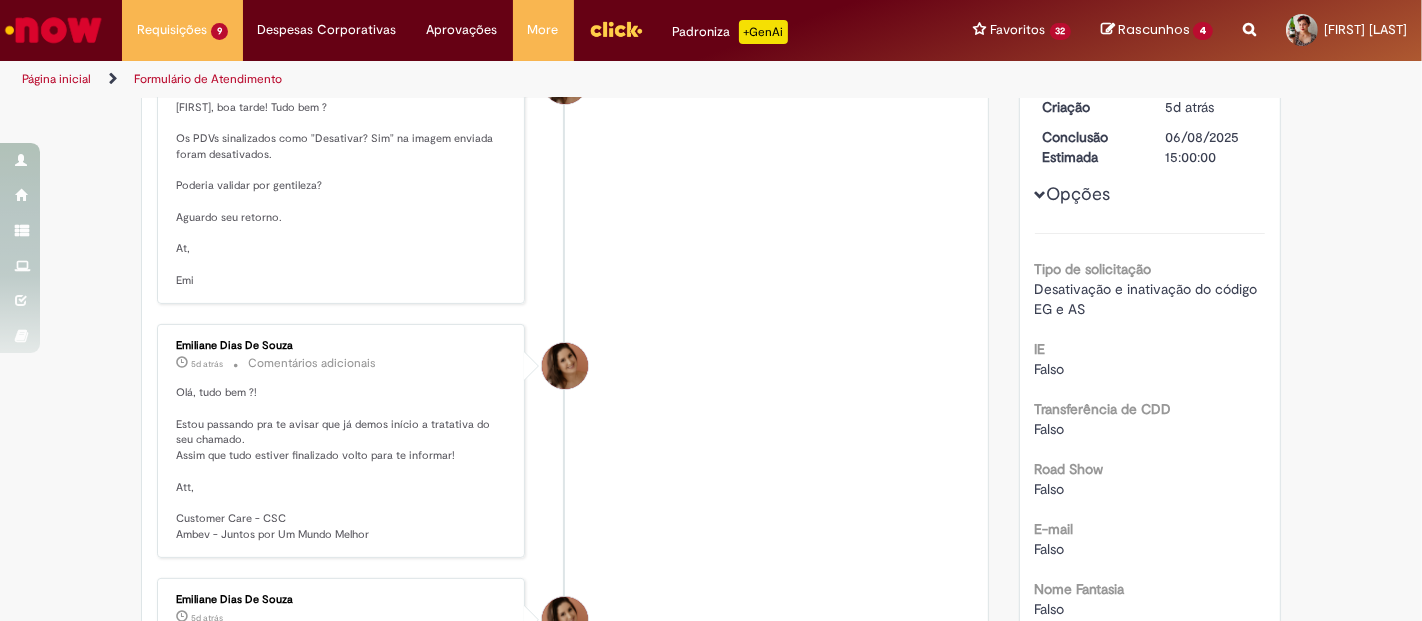 drag, startPoint x: 275, startPoint y: 430, endPoint x: 342, endPoint y: 426, distance: 67.11929 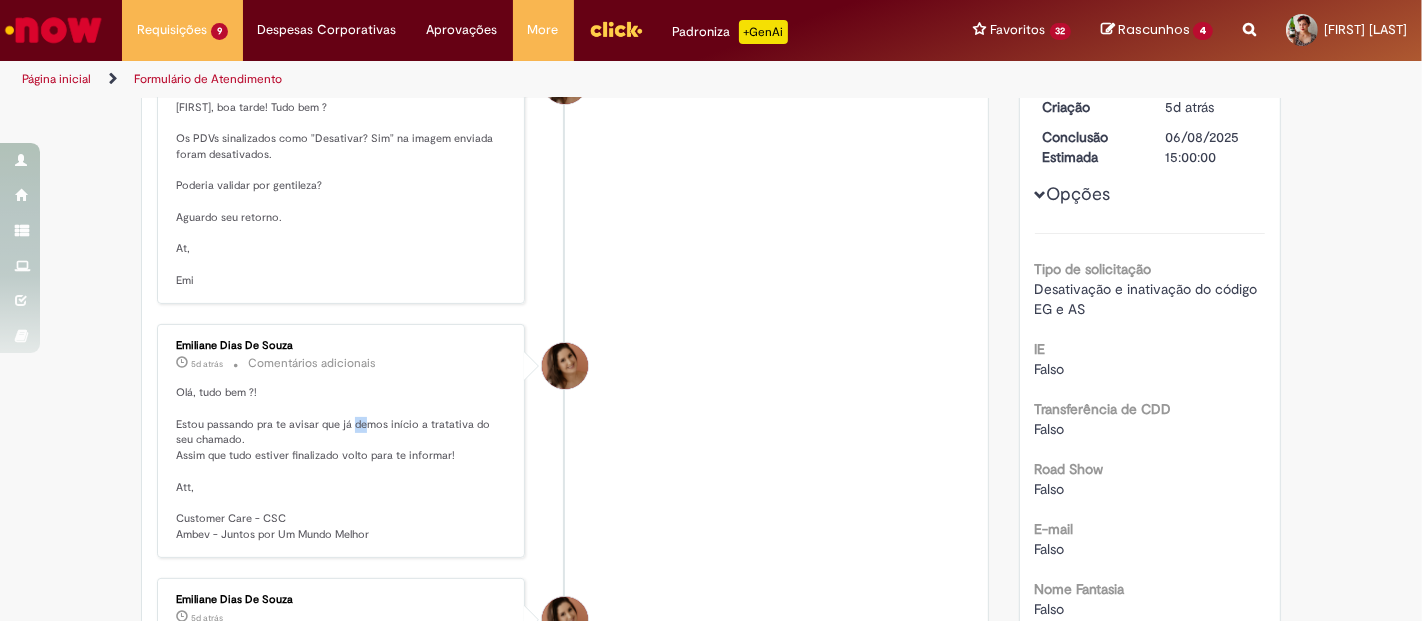 drag, startPoint x: 345, startPoint y: 426, endPoint x: 360, endPoint y: 426, distance: 15 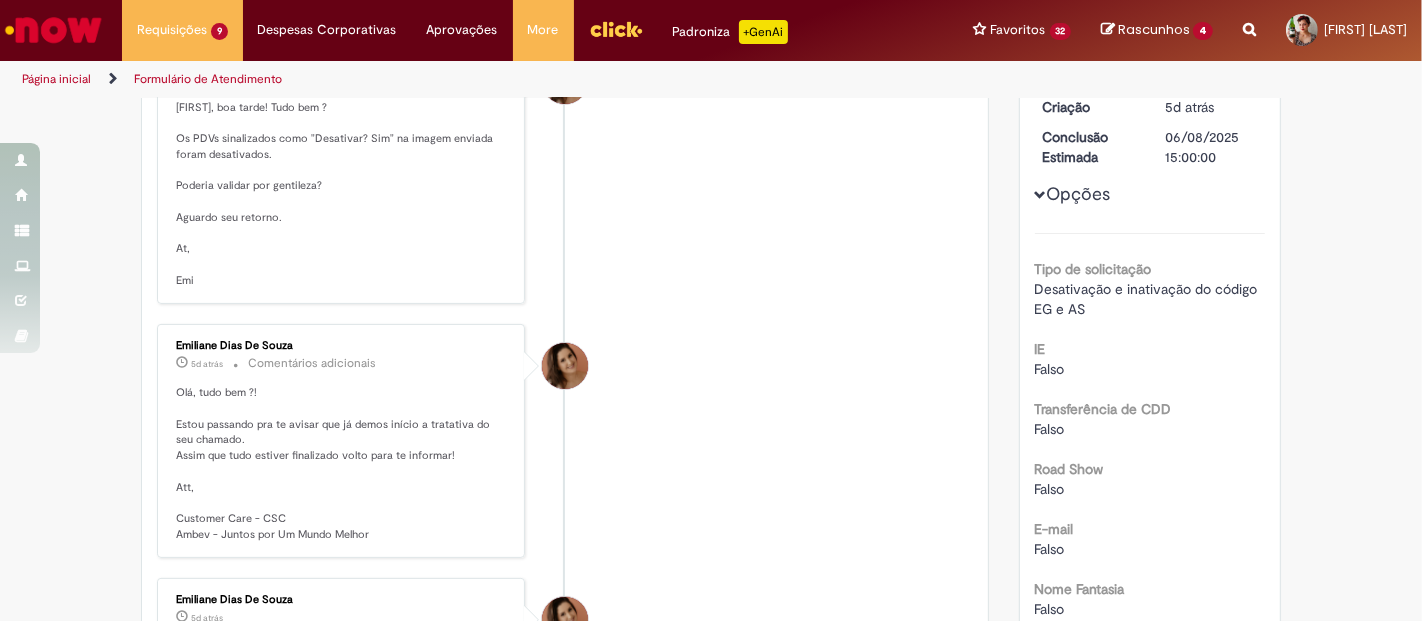 drag, startPoint x: 360, startPoint y: 426, endPoint x: 437, endPoint y: 440, distance: 78.26238 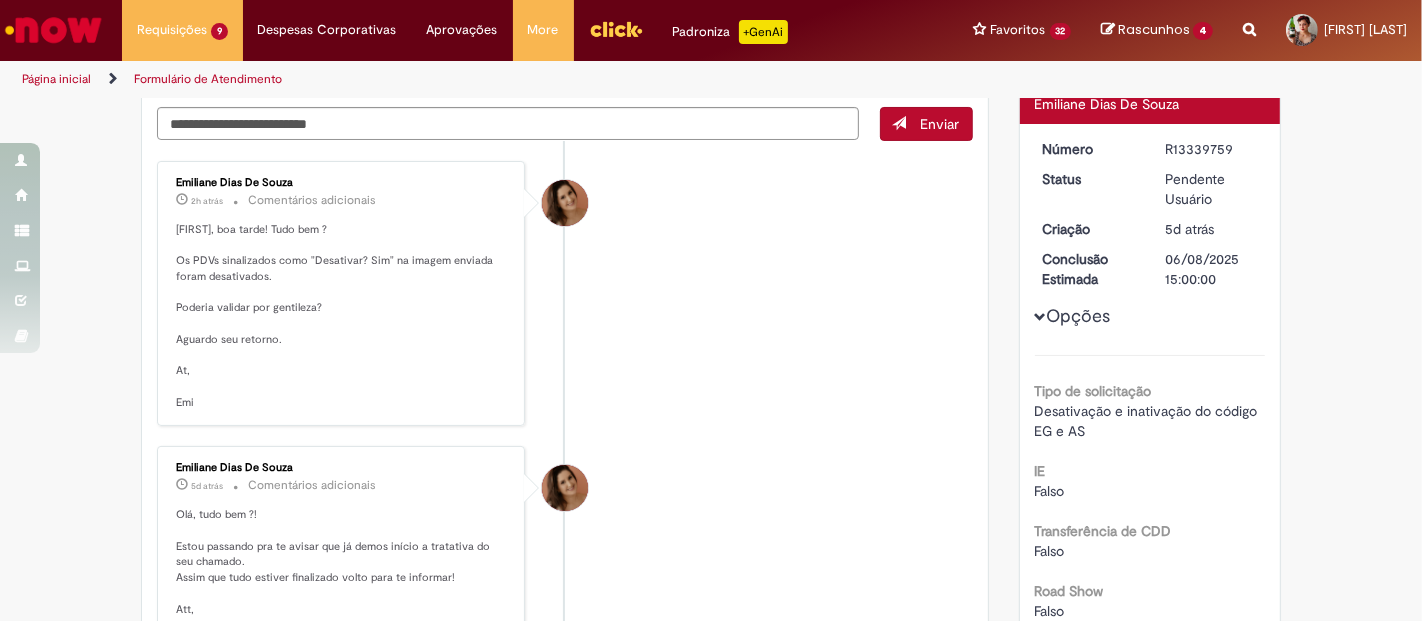scroll, scrollTop: 111, scrollLeft: 0, axis: vertical 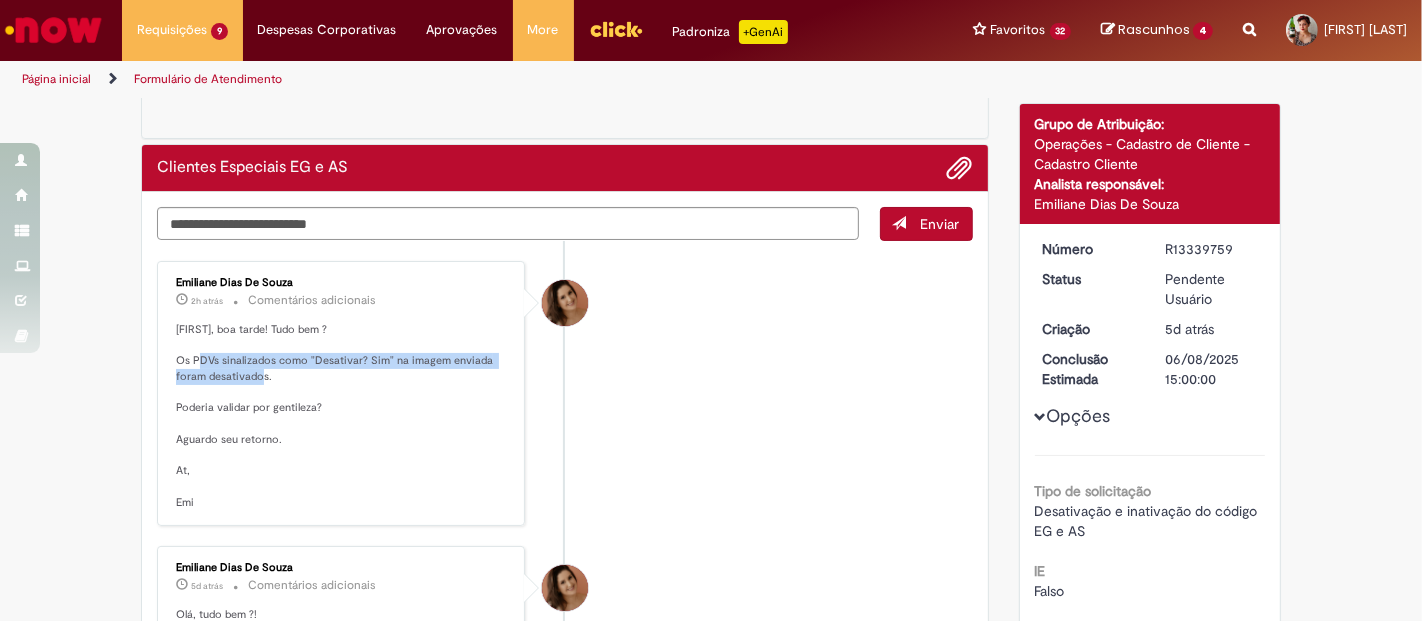 drag, startPoint x: 202, startPoint y: 357, endPoint x: 340, endPoint y: 382, distance: 140.24622 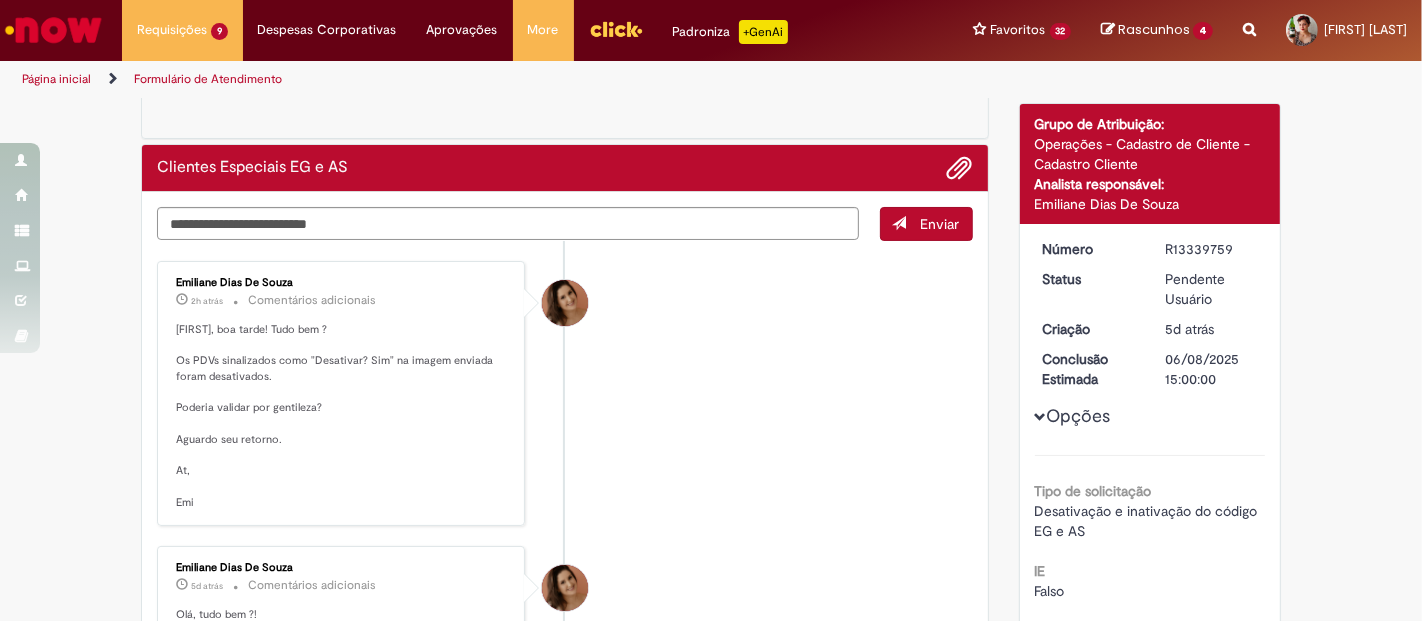 click on "Bruna, boa tarde! Tudo bem ?
Os PDVs sinalizados como "Desativar? Sim" na imagem enviada foram desativados.
Poderia validar por gentileza?
Aguardo seu retorno.
At,
Emi" at bounding box center (342, 416) 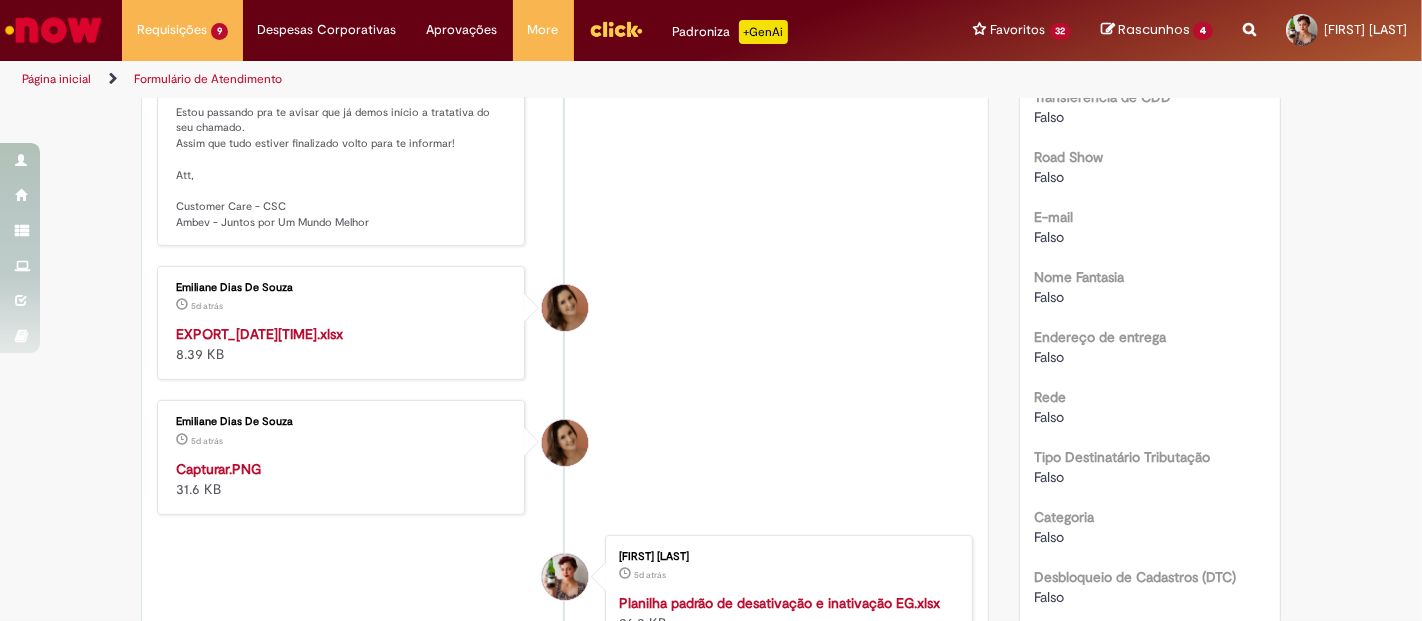 scroll, scrollTop: 666, scrollLeft: 0, axis: vertical 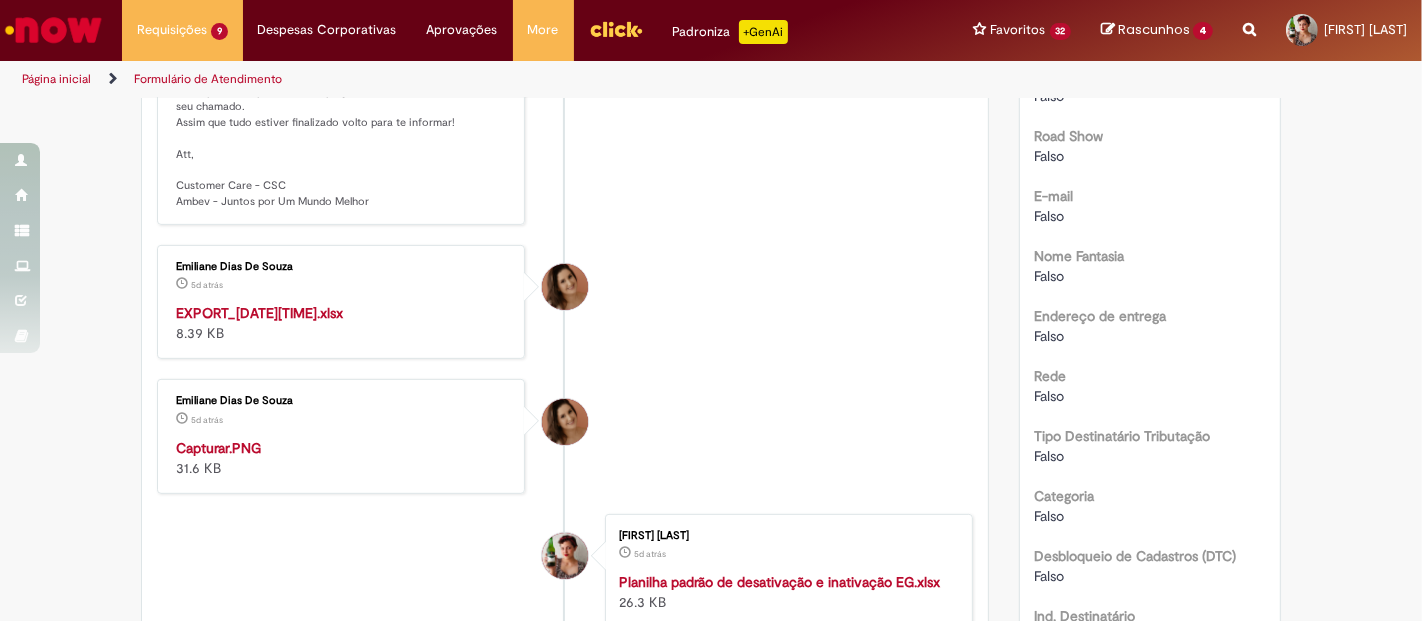 click on "Capturar.PNG  31.6 KB" at bounding box center (342, 458) 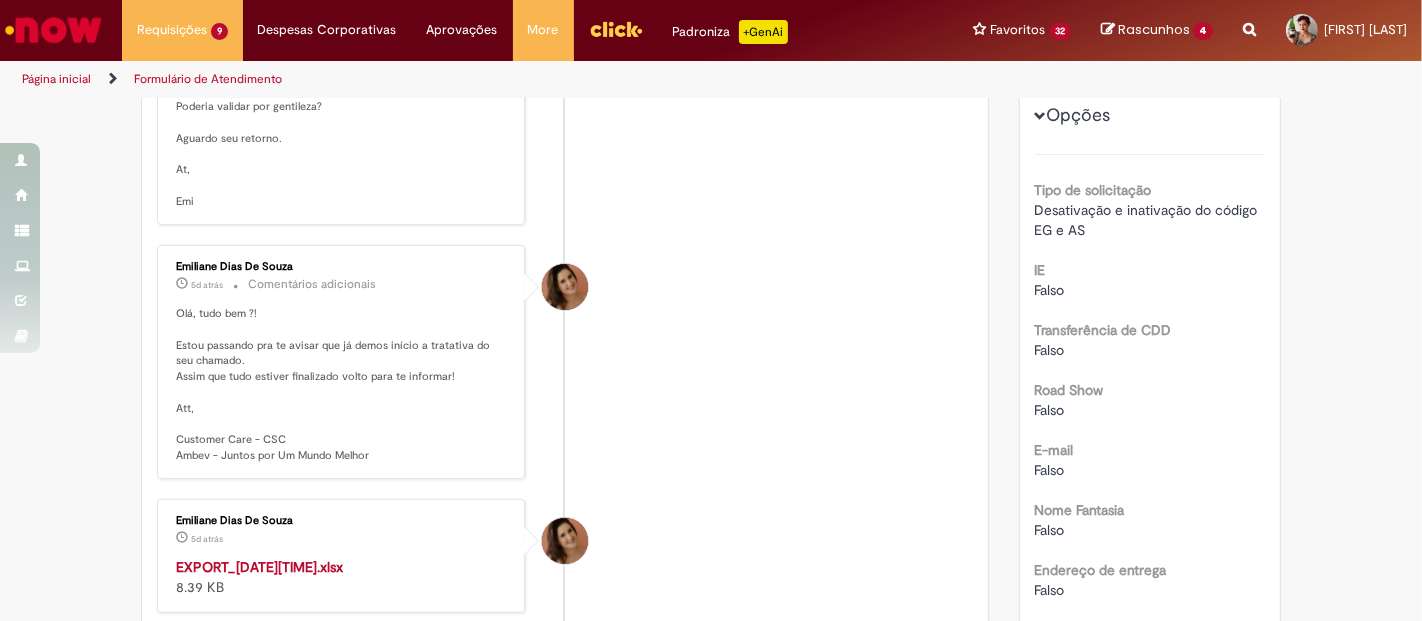 scroll, scrollTop: 333, scrollLeft: 0, axis: vertical 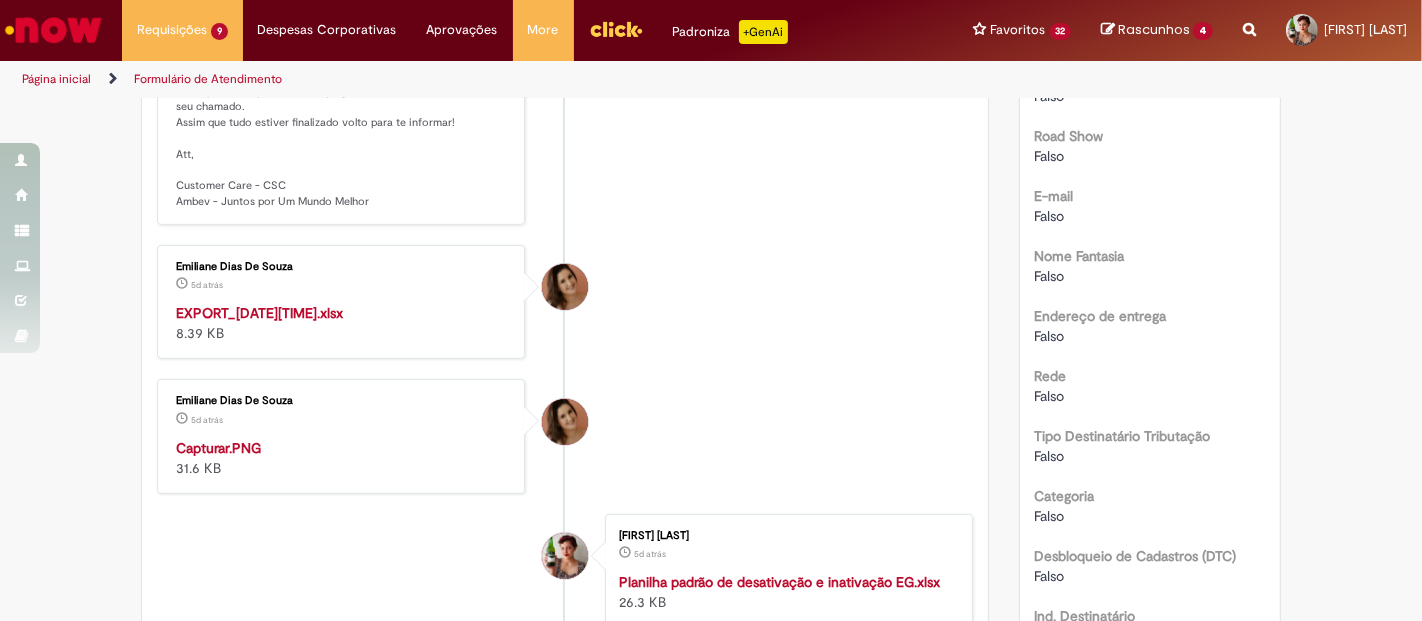 click on "Emiliane Dias De Souza
5d atrás 5 dias atrás
EXPORT_20250731141558.xlsx  8.39 KB" at bounding box center [341, 302] 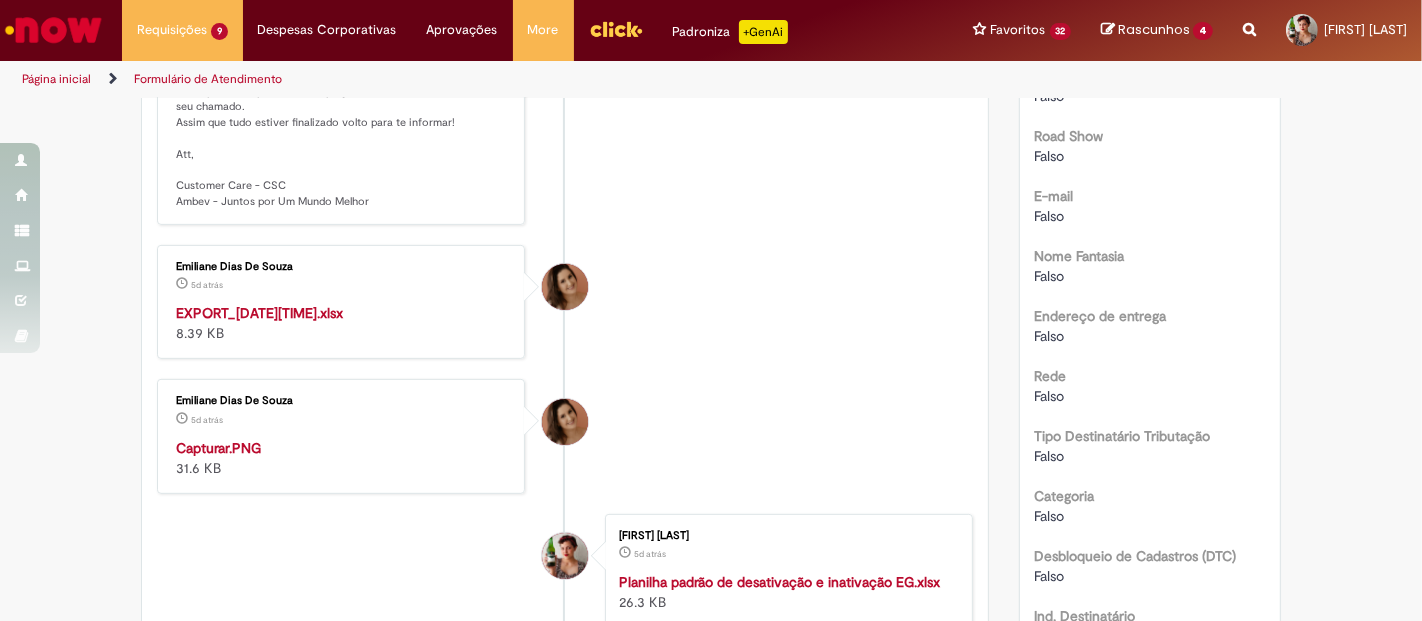 click on "Emiliane Dias De Souza
5d atrás 5 dias atrás
EXPORT_20250731141558.xlsx  8.39 KB" at bounding box center (565, 302) 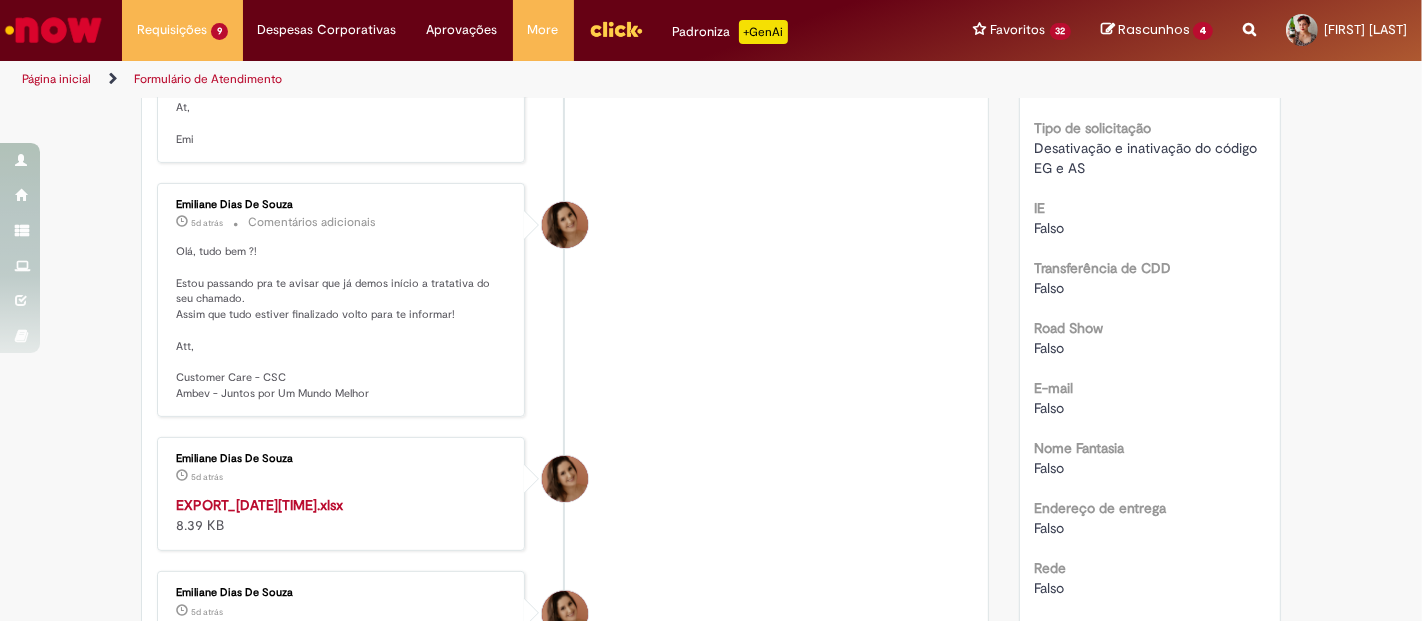 scroll, scrollTop: 555, scrollLeft: 0, axis: vertical 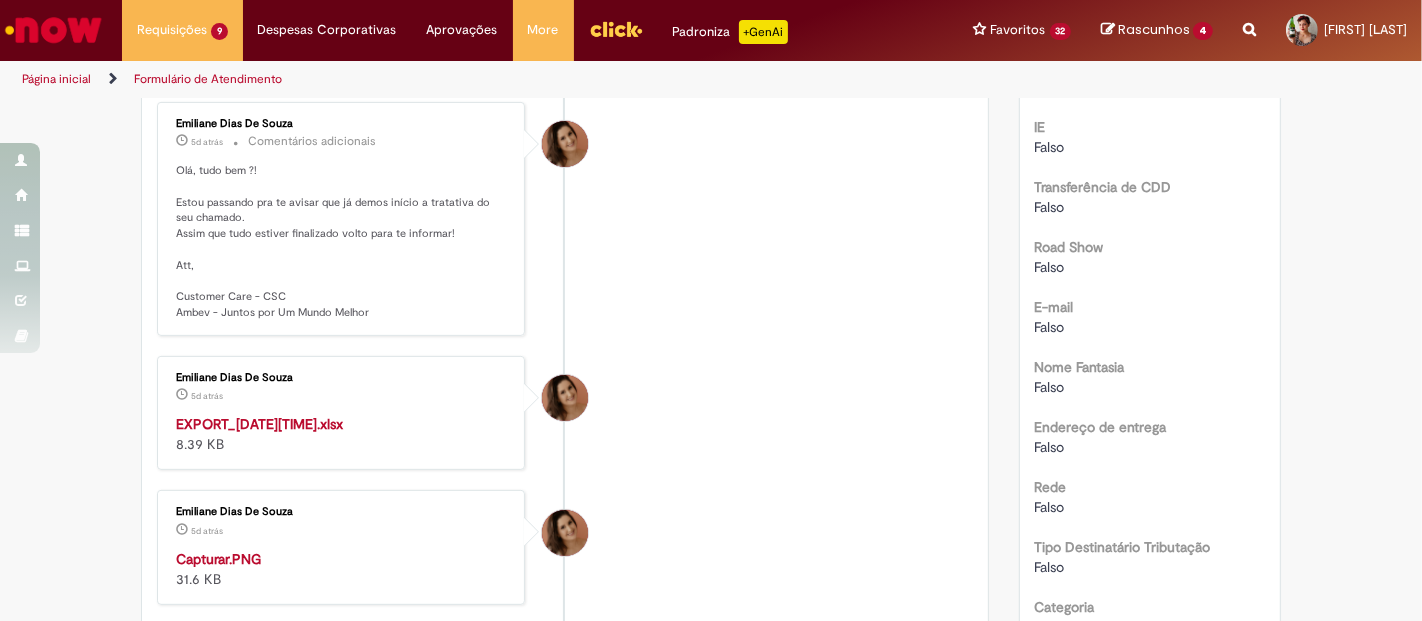 click on "EXPORT_20250731141558.xlsx" at bounding box center [259, 424] 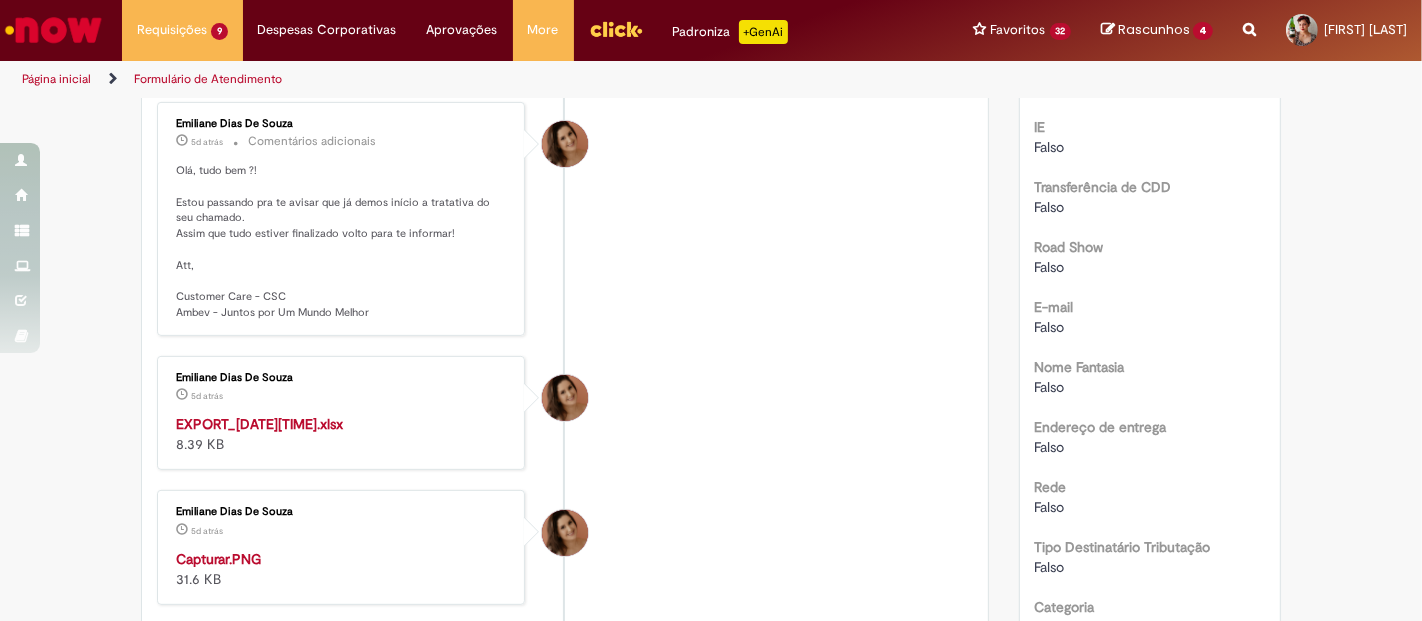 drag, startPoint x: 231, startPoint y: 435, endPoint x: 251, endPoint y: 420, distance: 25 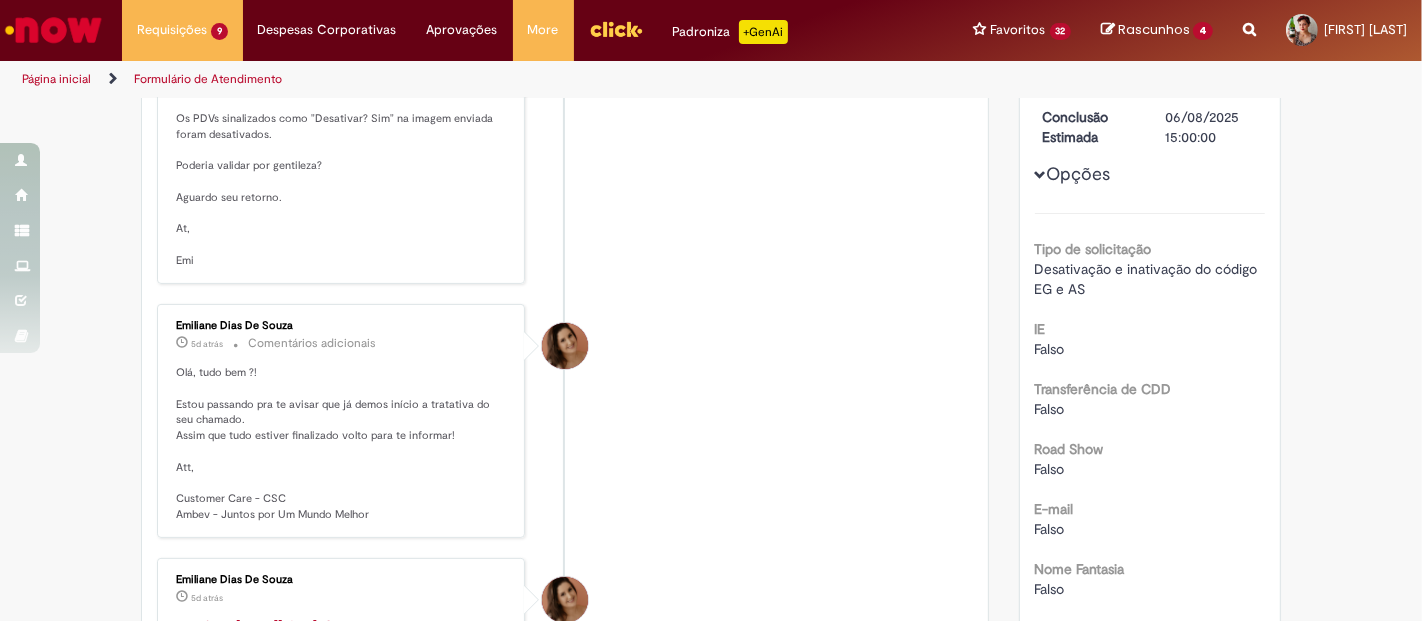 scroll, scrollTop: 444, scrollLeft: 0, axis: vertical 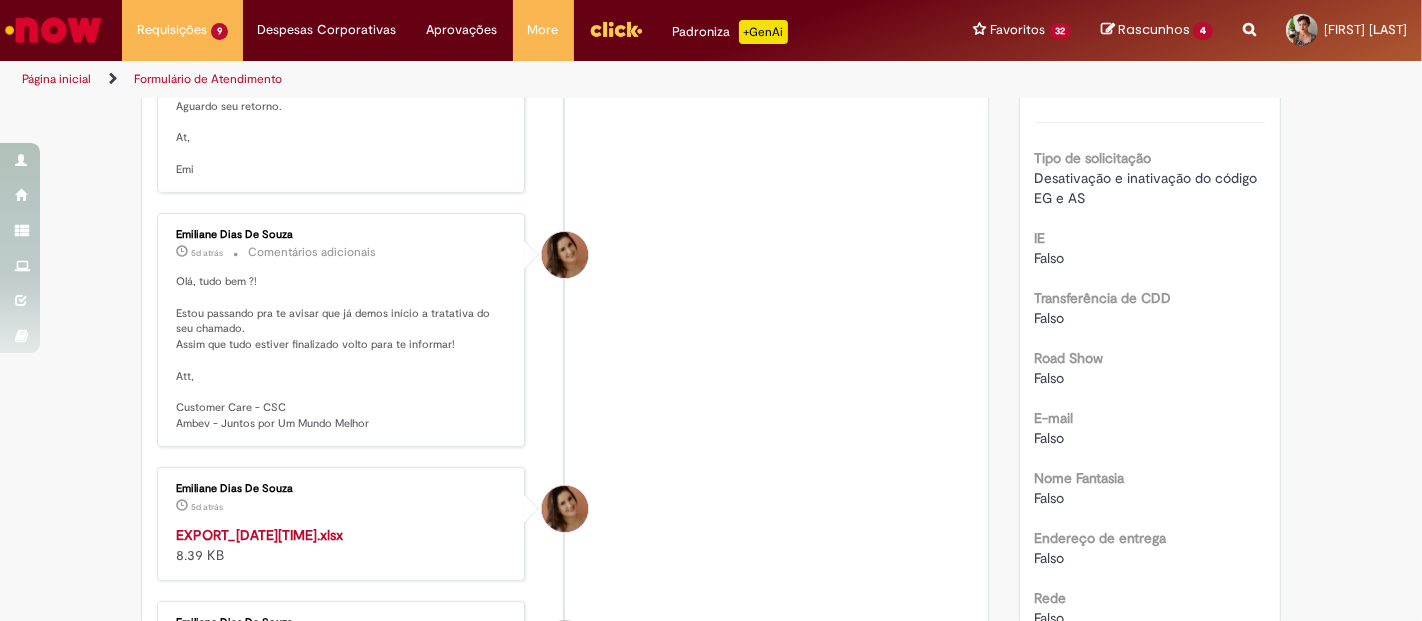 click on "EXPORT_20250731141558.xlsx" at bounding box center (259, 535) 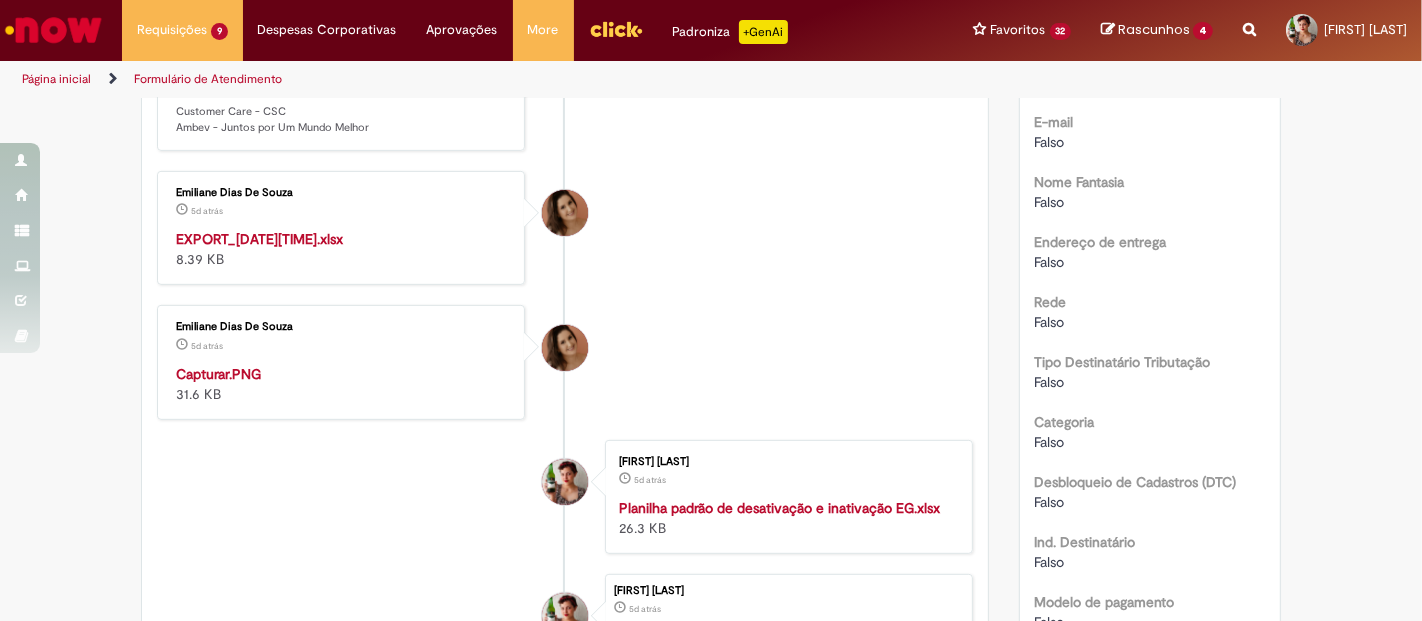 scroll, scrollTop: 777, scrollLeft: 0, axis: vertical 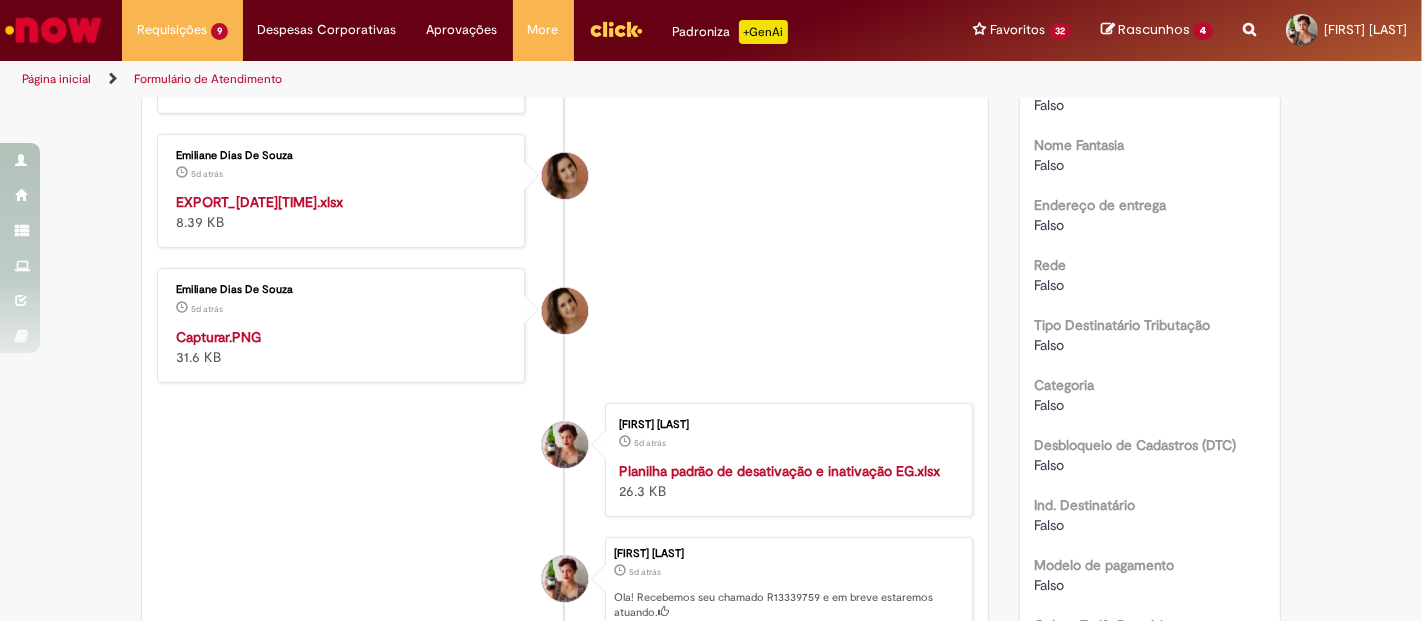 click at bounding box center (342, 327) 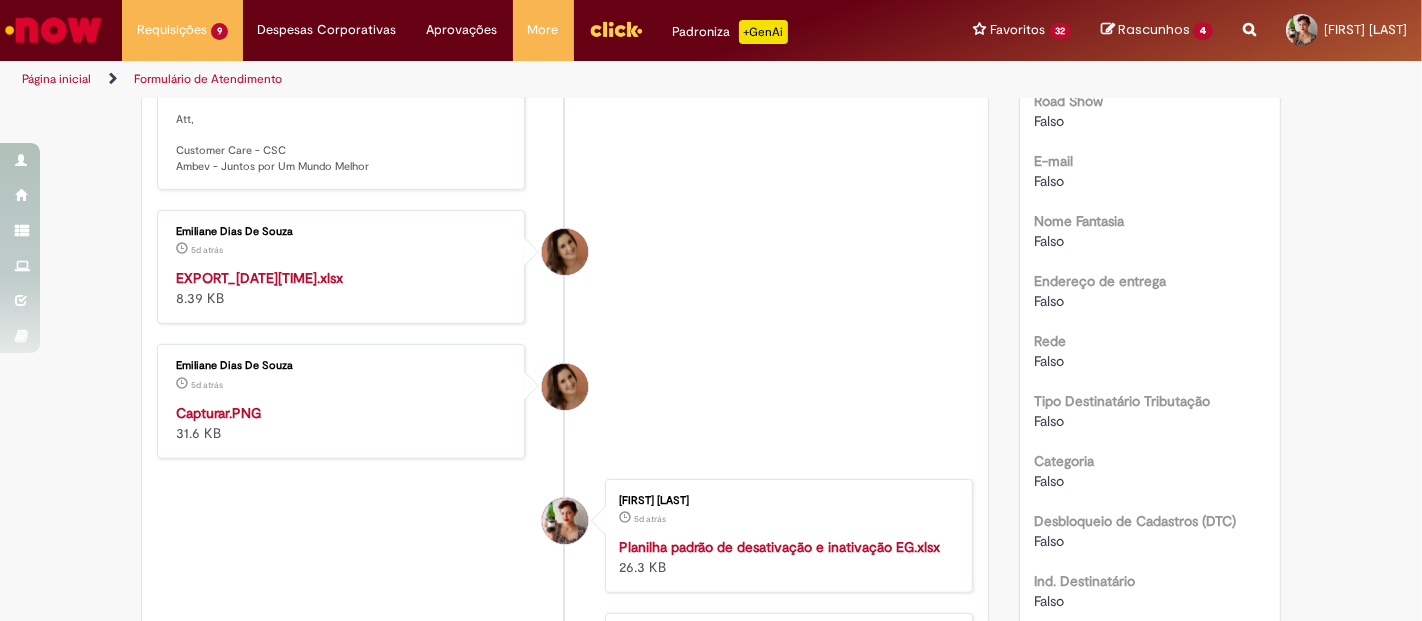 scroll, scrollTop: 666, scrollLeft: 0, axis: vertical 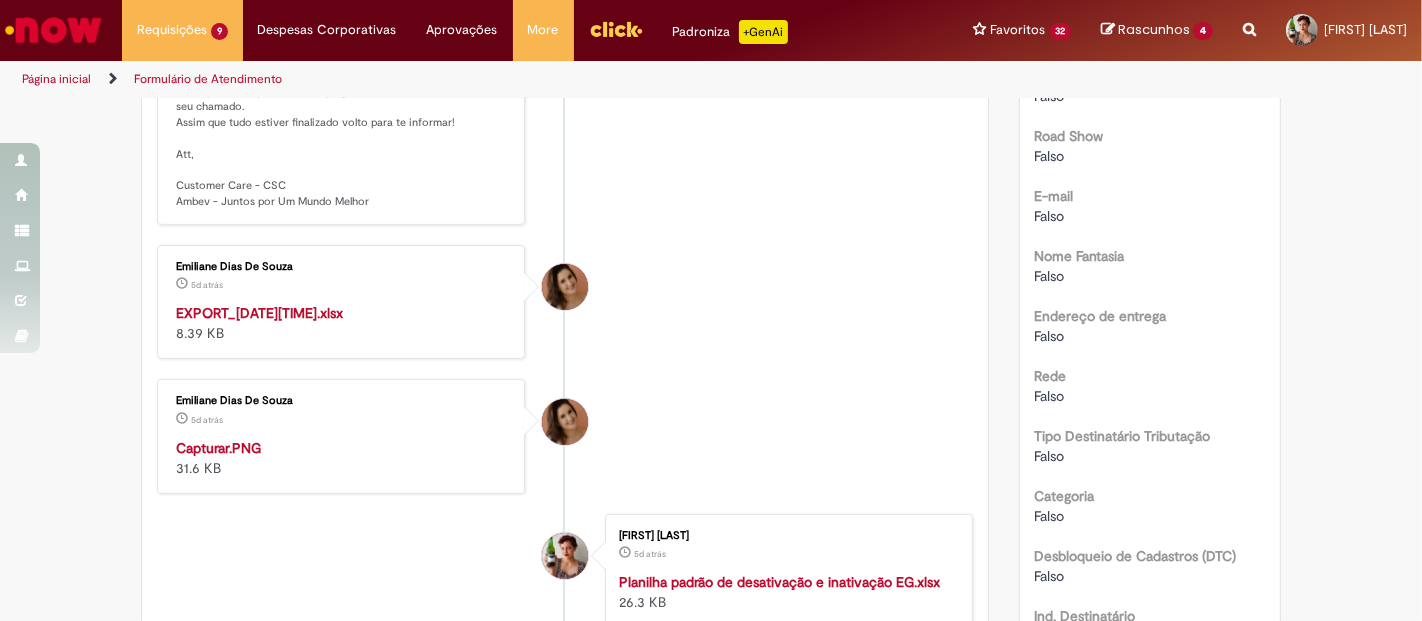 click on "EXPORT_20250731141558.xlsx  8.39 KB" at bounding box center (342, 323) 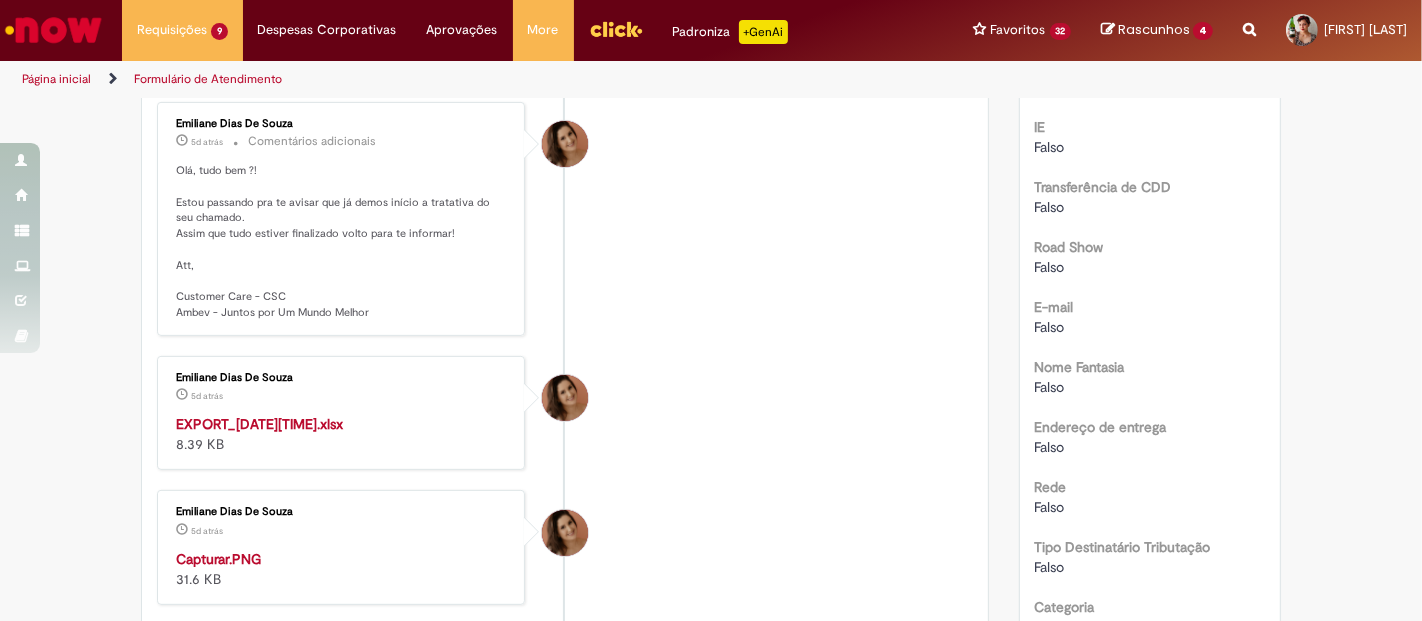 scroll, scrollTop: 777, scrollLeft: 0, axis: vertical 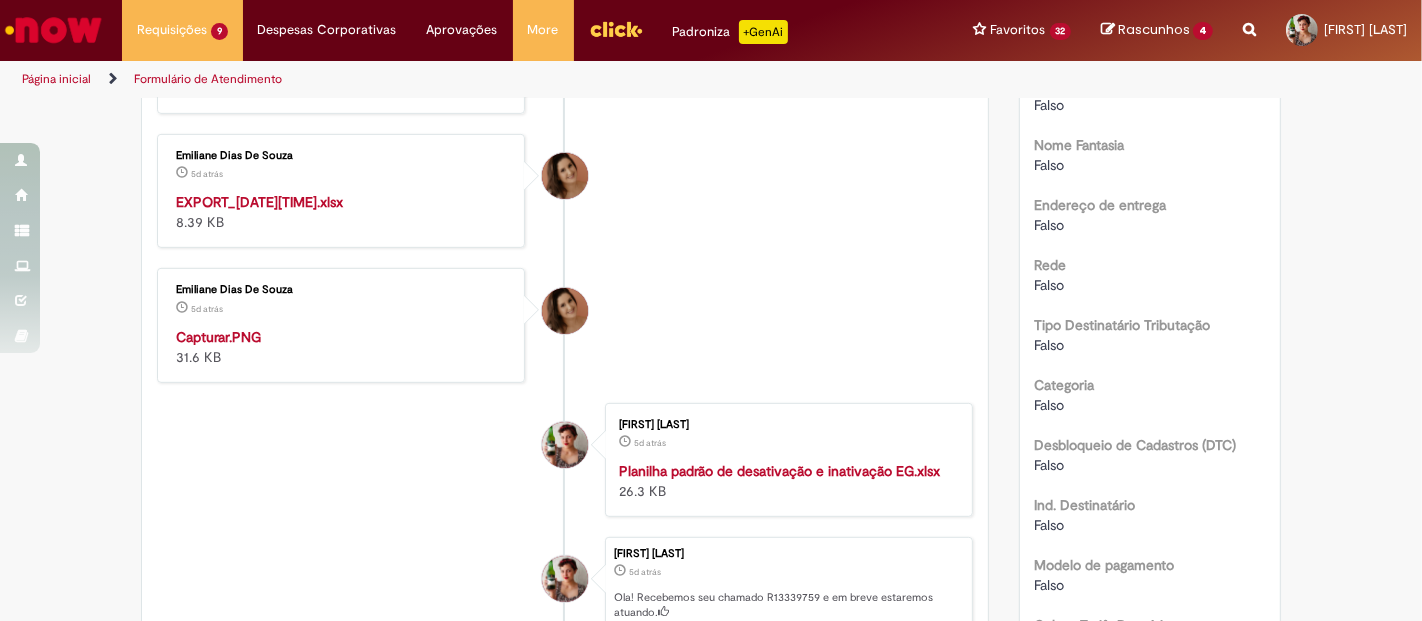 drag, startPoint x: 285, startPoint y: 192, endPoint x: 731, endPoint y: 277, distance: 454.02753 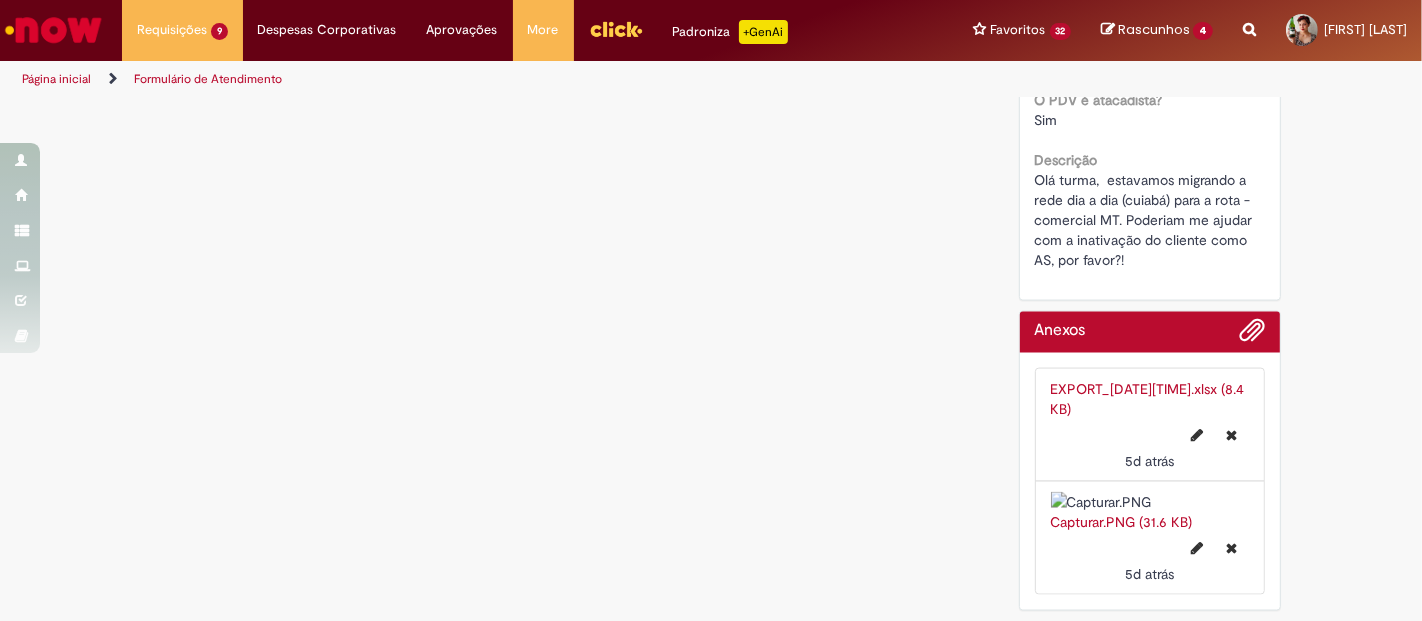 scroll, scrollTop: 2543, scrollLeft: 0, axis: vertical 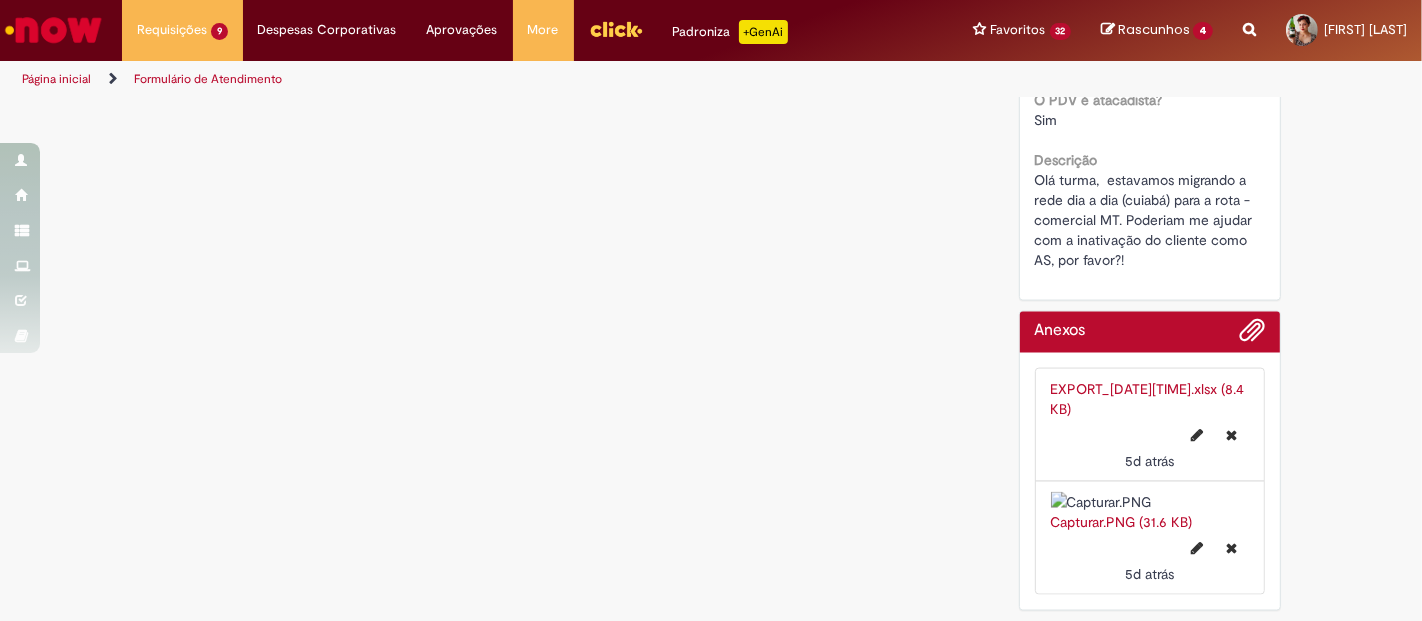 click on "EXPORT_20250731141558.xlsx (8.4 KB)" at bounding box center (1150, 399) 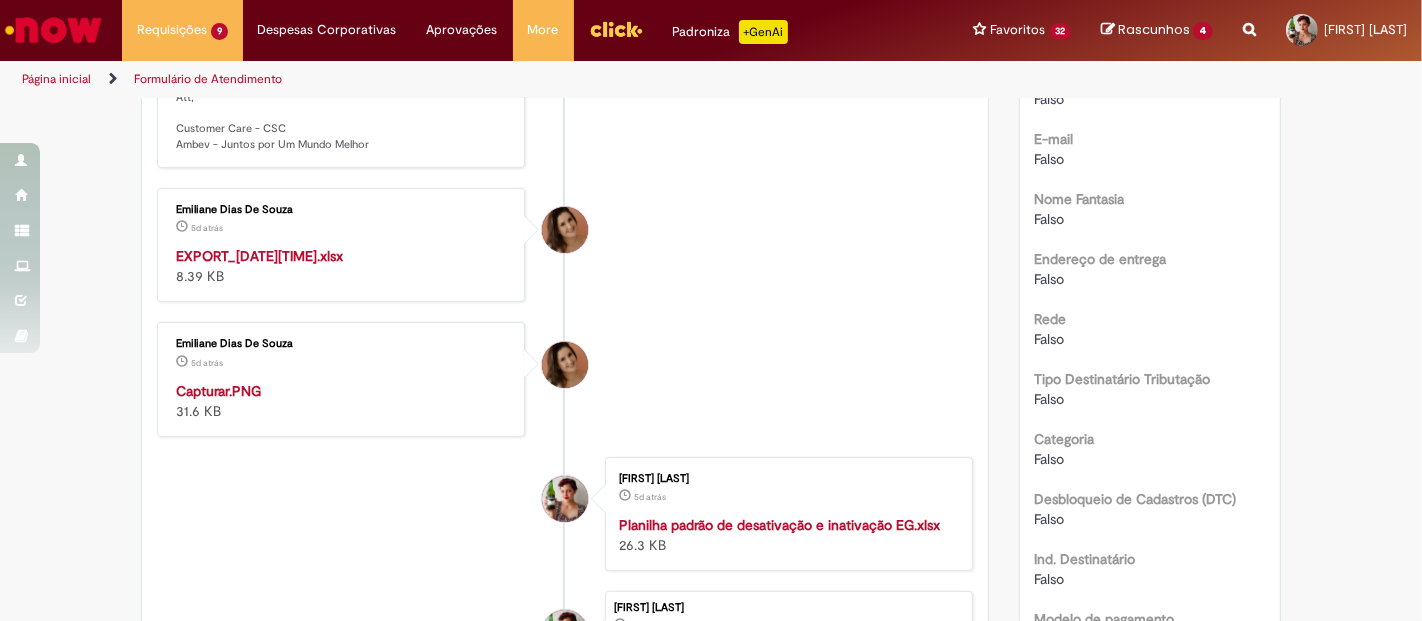 scroll, scrollTop: 877, scrollLeft: 0, axis: vertical 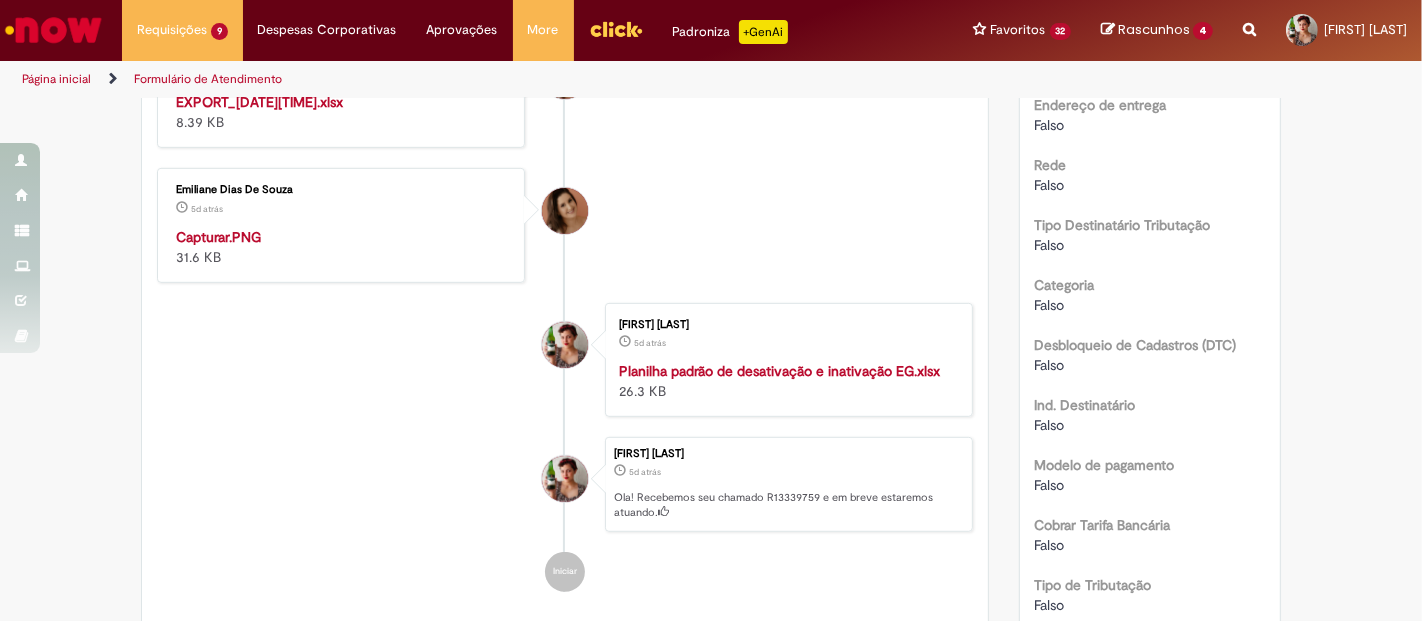 click at bounding box center (342, 227) 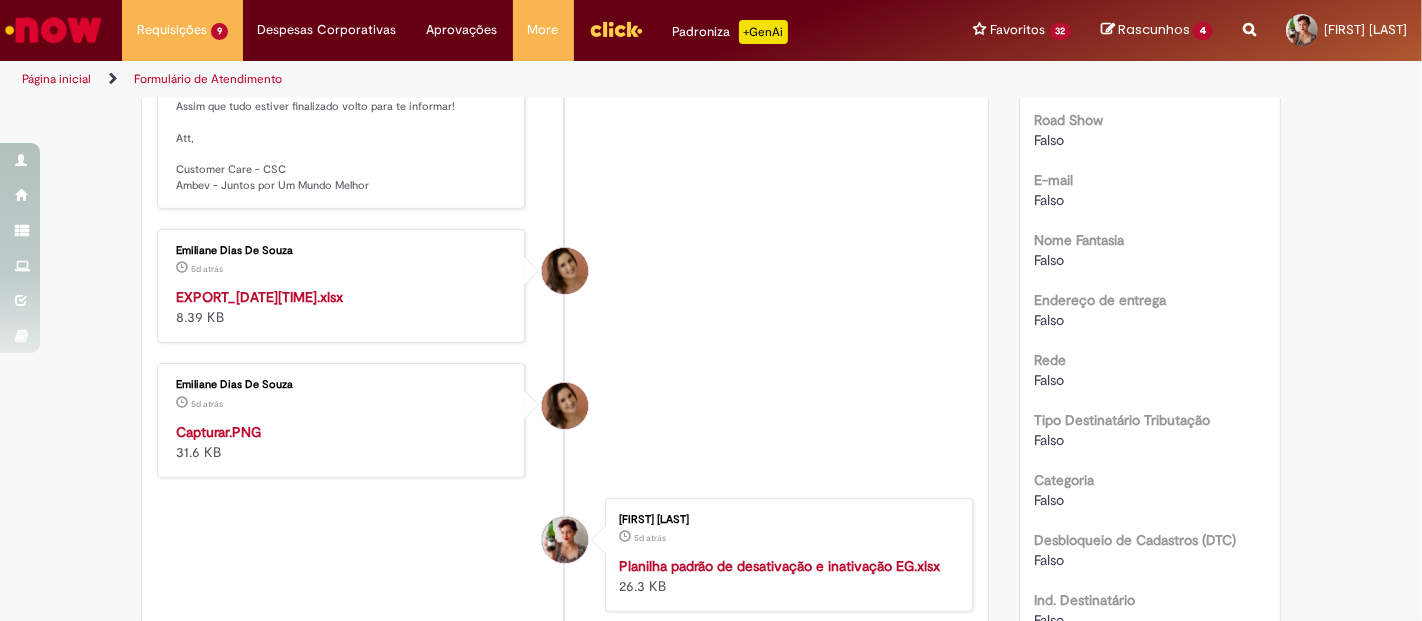 scroll, scrollTop: 765, scrollLeft: 0, axis: vertical 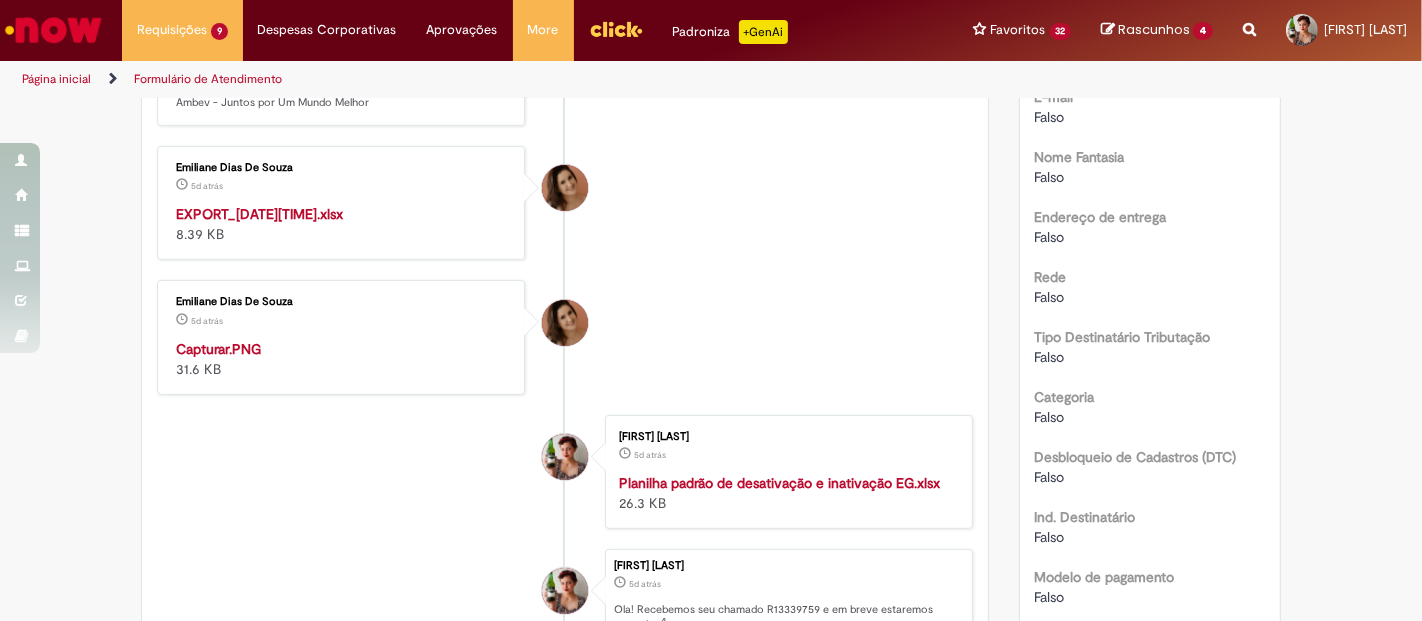 click at bounding box center [342, 339] 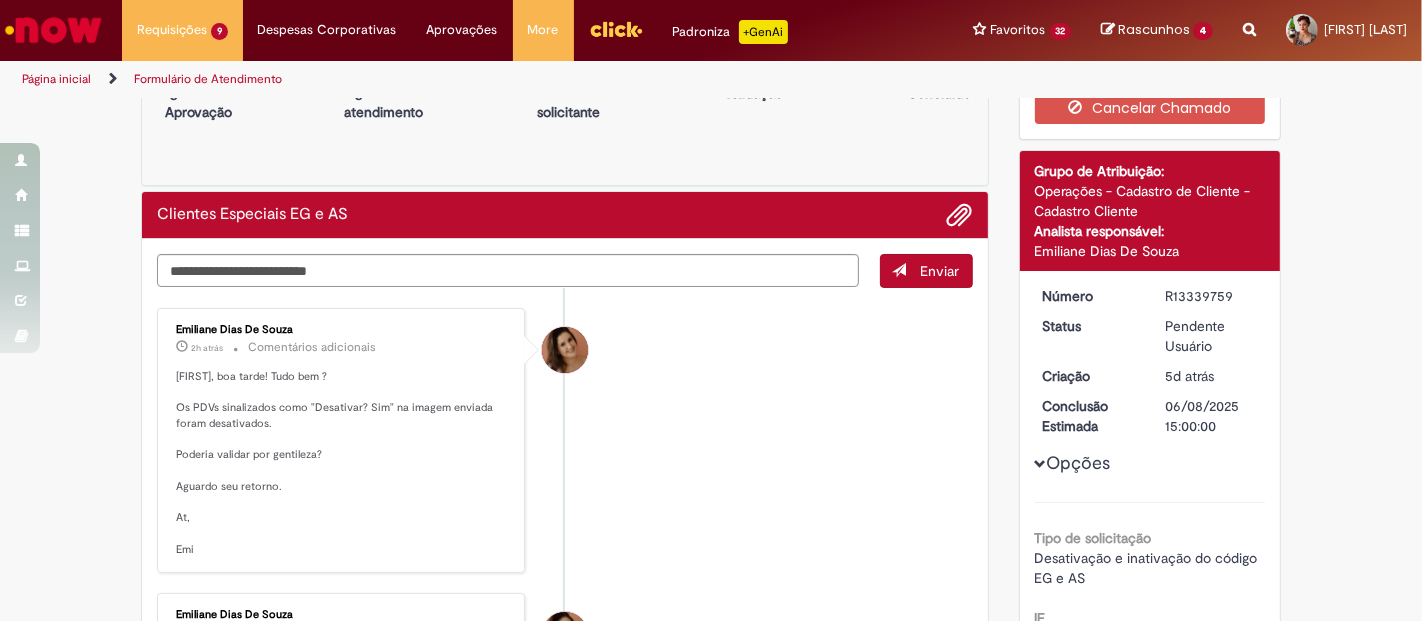 scroll, scrollTop: 0, scrollLeft: 0, axis: both 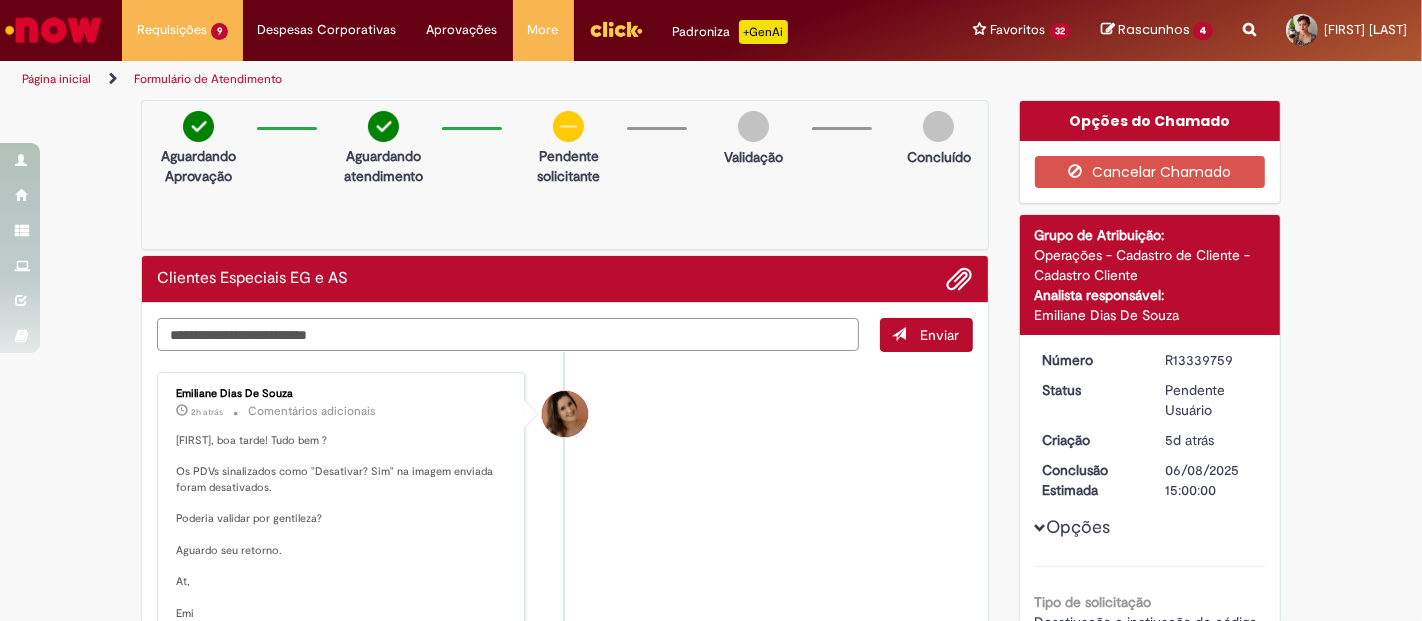click at bounding box center (508, 334) 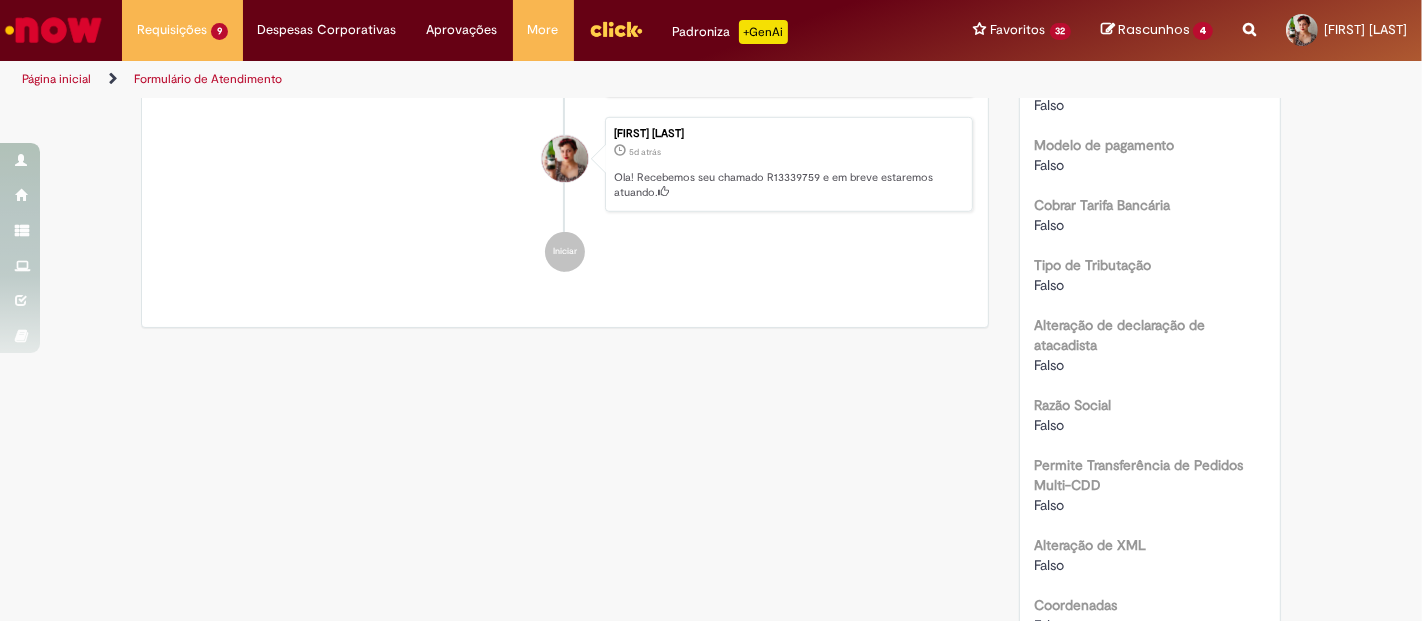 scroll, scrollTop: 1111, scrollLeft: 0, axis: vertical 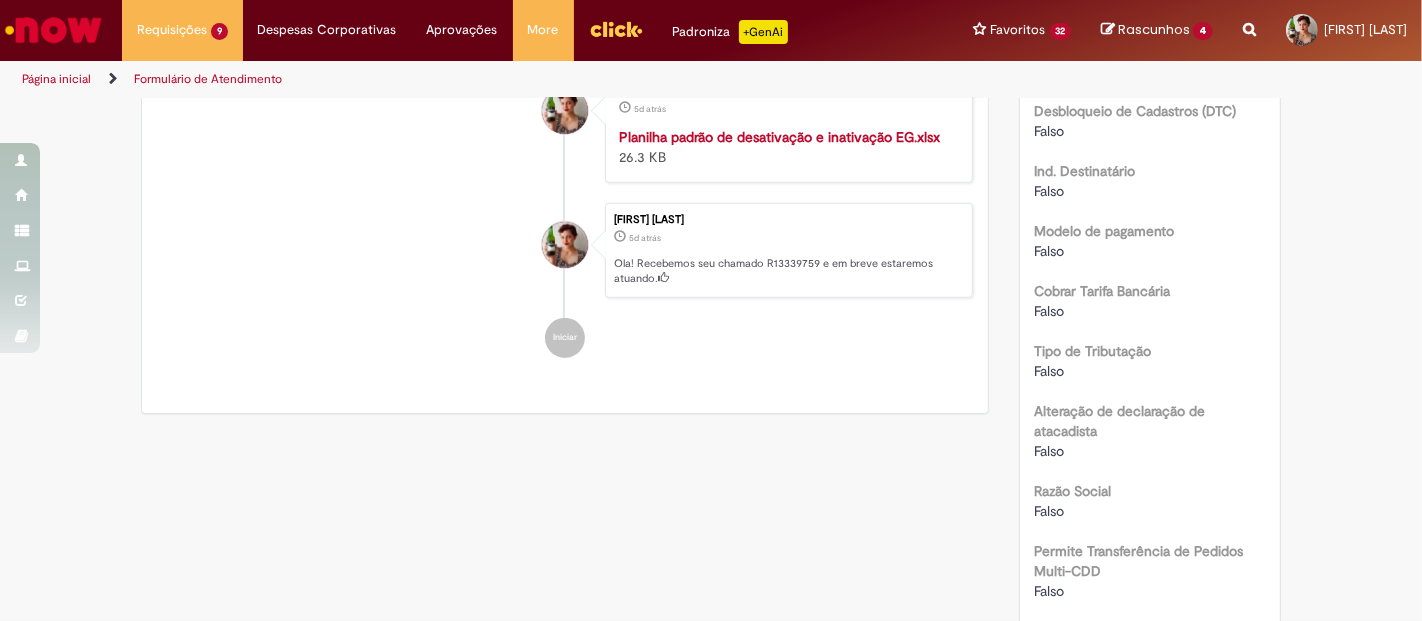 click on "Planilha padrão de desativação e inativação EG.xlsx" at bounding box center (779, 137) 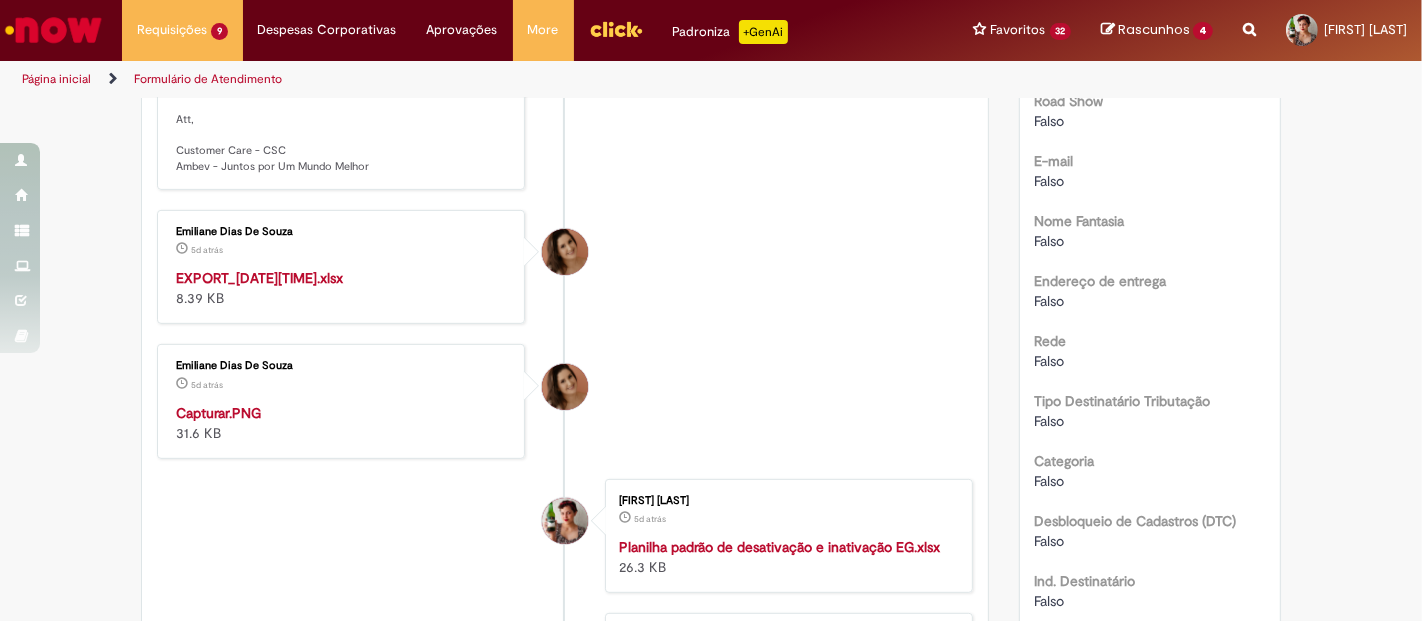 scroll, scrollTop: 666, scrollLeft: 0, axis: vertical 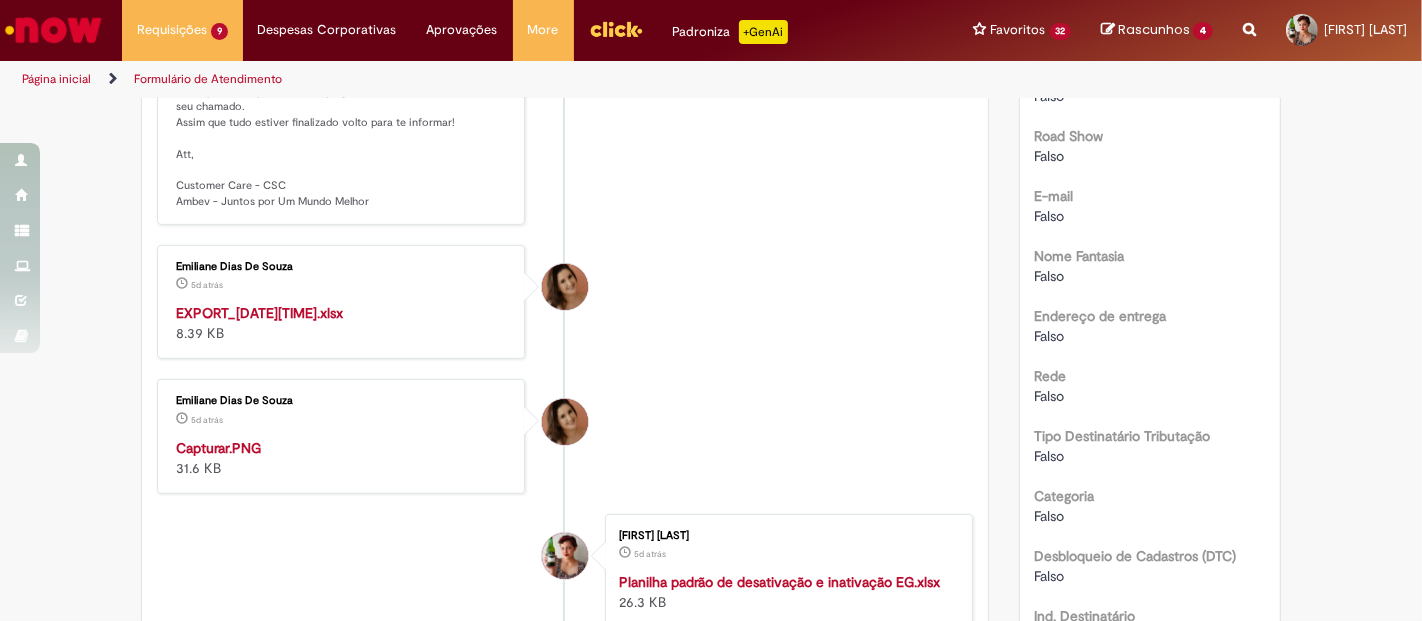 click on "EXPORT_20250731141558.xlsx" at bounding box center (259, 313) 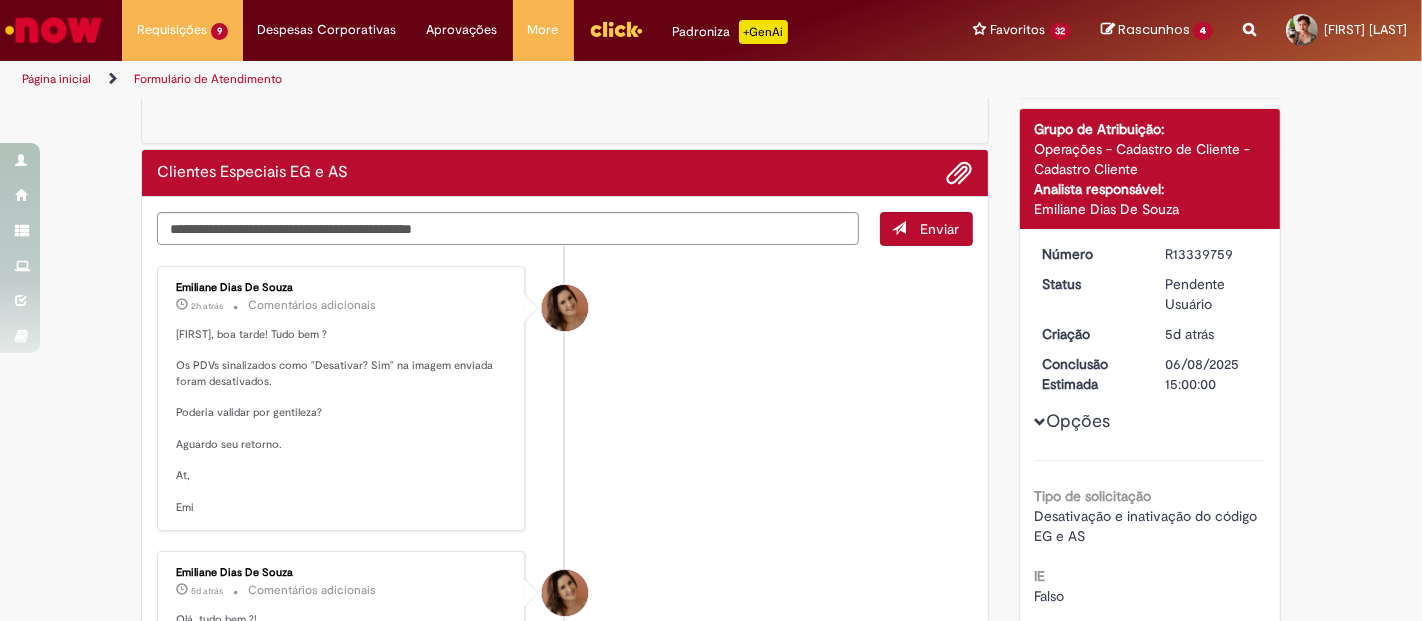 scroll, scrollTop: 0, scrollLeft: 0, axis: both 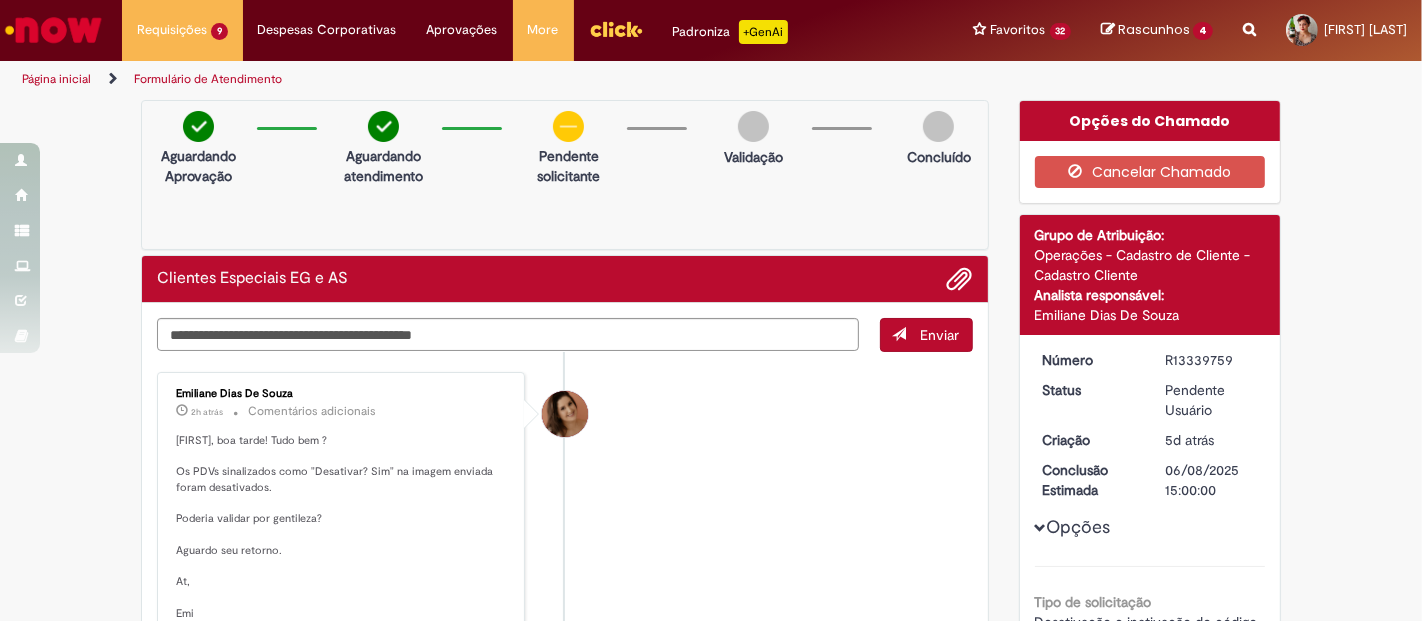 click on "Emiliane Dias De Souza
2h atrás 2 horas atrás     Comentários adicionais
Bruna, boa tarde! Tudo bem ?
Os PDVs sinalizados como "Desativar? Sim" na imagem enviada foram desativados.
Poderia validar por gentileza?
Aguardo seu retorno.
At,
Emi" at bounding box center [341, 505] 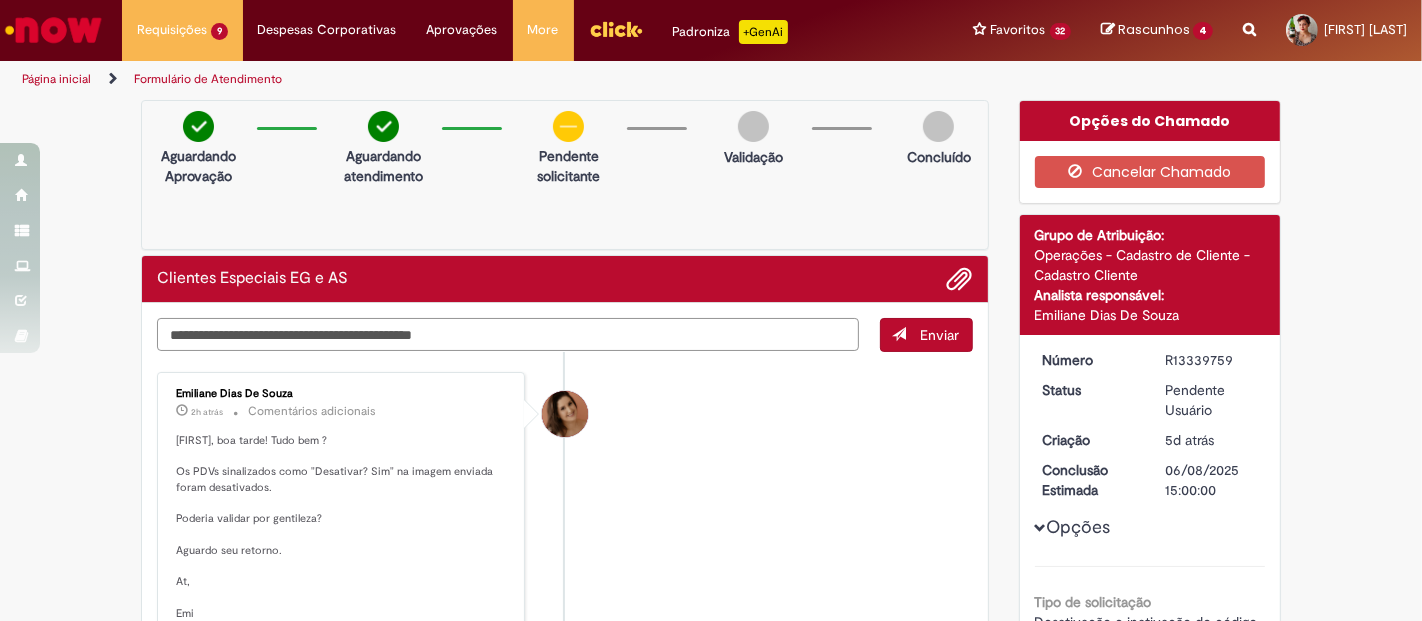 click on "**********" at bounding box center [508, 334] 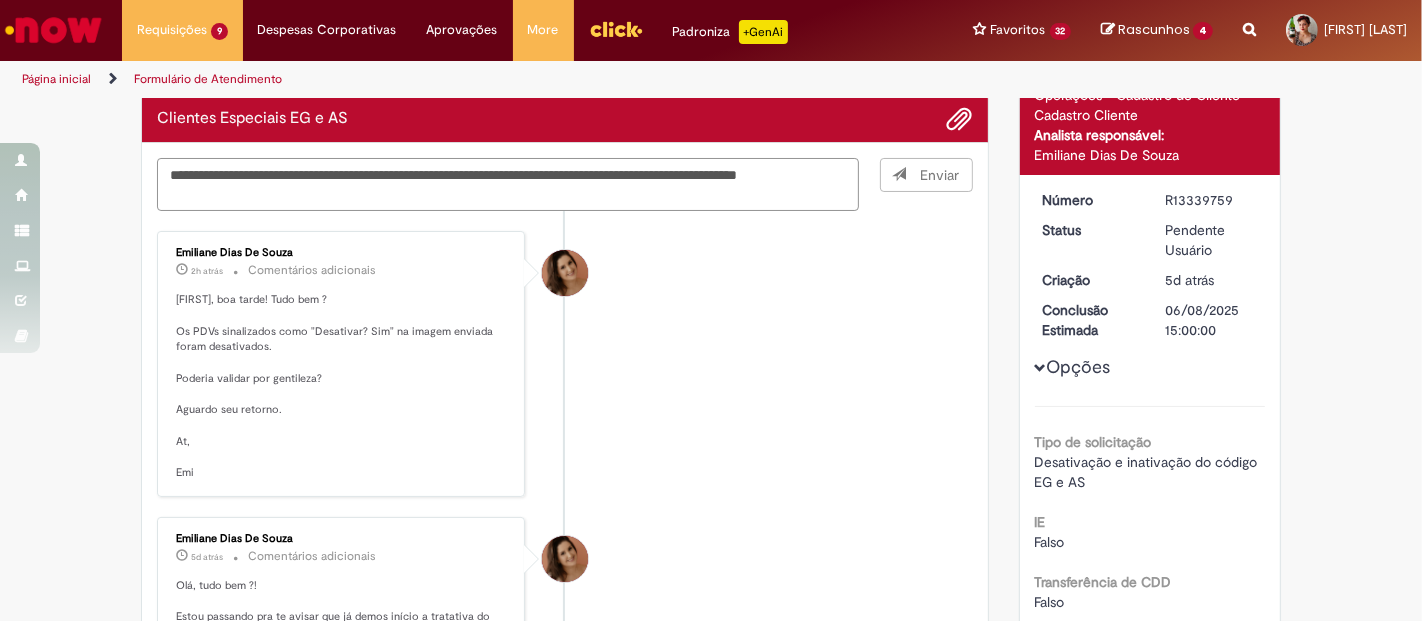 scroll, scrollTop: 111, scrollLeft: 0, axis: vertical 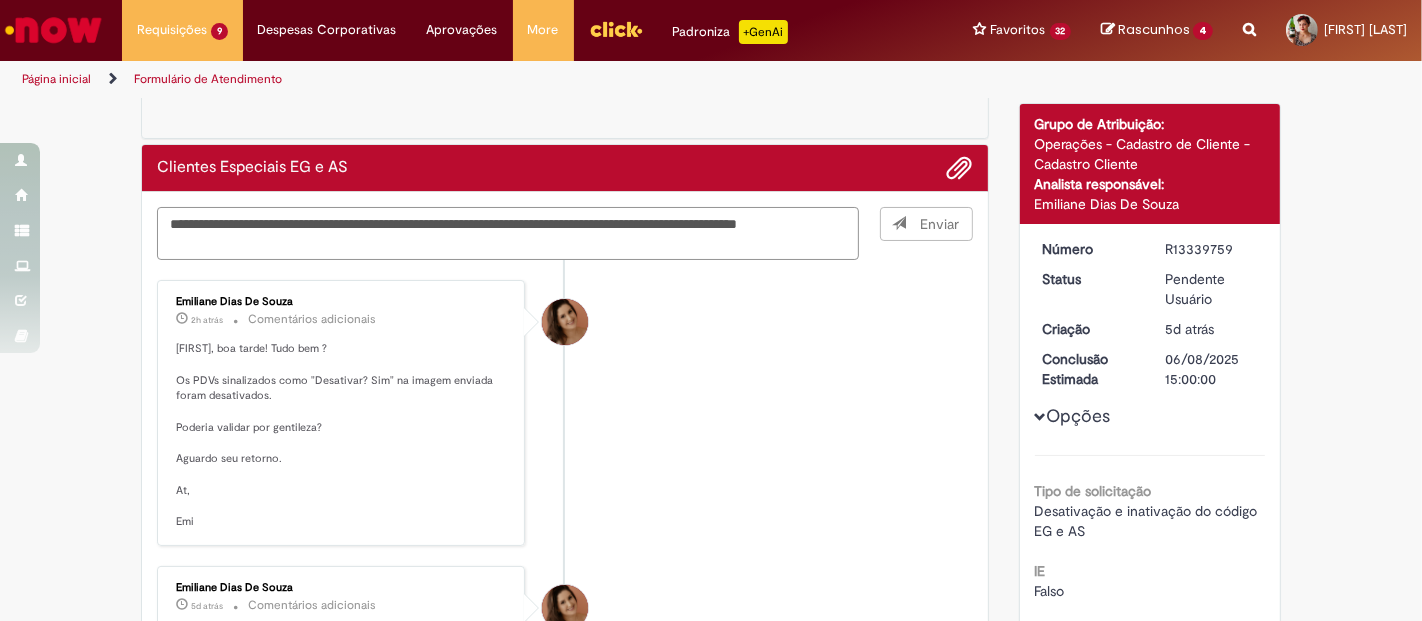 type on "**********" 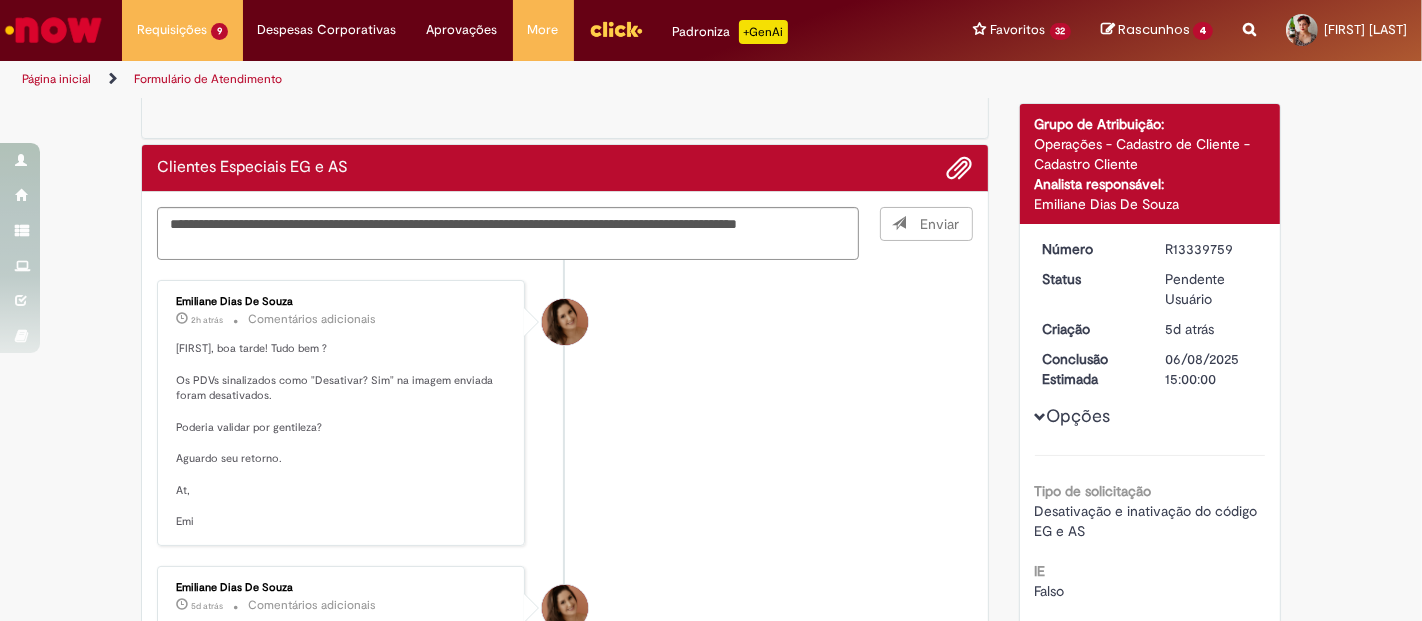 click on "Bruna, boa tarde! Tudo bem ?
Os PDVs sinalizados como "Desativar? Sim" na imagem enviada foram desativados.
Poderia validar por gentileza?
Aguardo seu retorno.
At,
Emi" at bounding box center [342, 435] 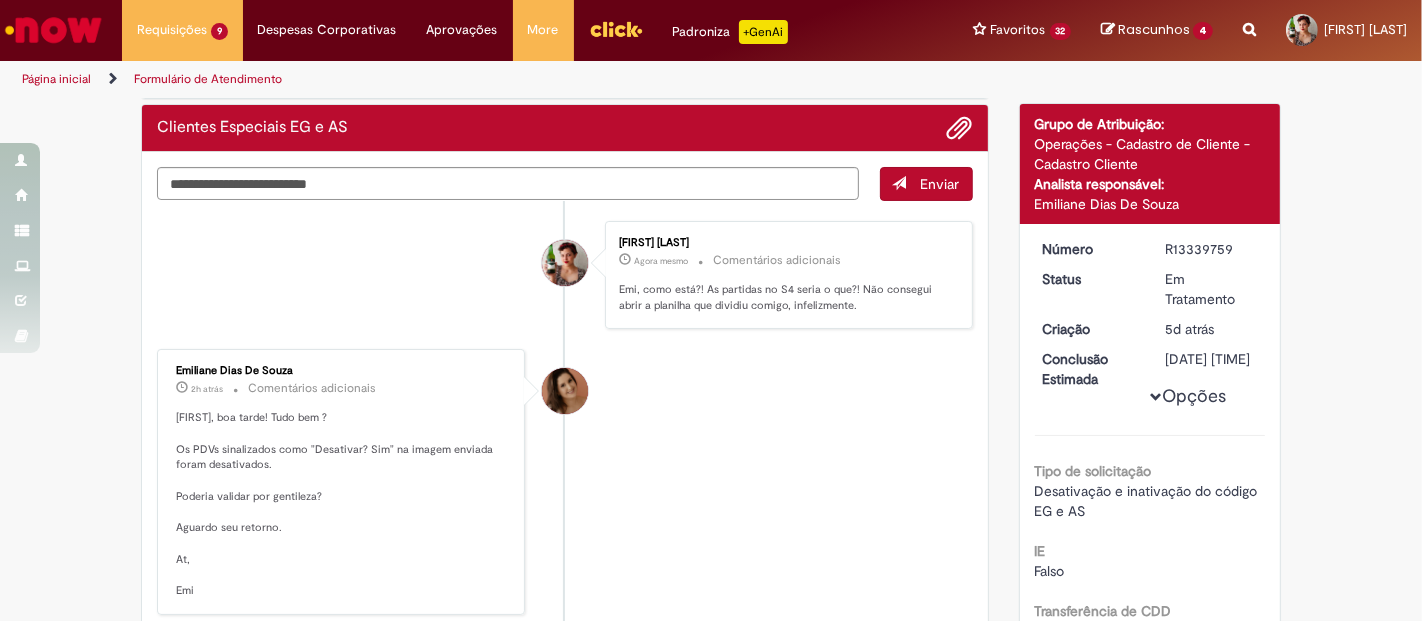 click on "Emiliane Dias De Souza
2h atrás 2 horas atrás     Comentários adicionais
Bruna, boa tarde! Tudo bem ?
Os PDVs sinalizados como "Desativar? Sim" na imagem enviada foram desativados.
Poderia validar por gentileza?
Aguardo seu retorno.
At,
Emi" at bounding box center [565, 482] 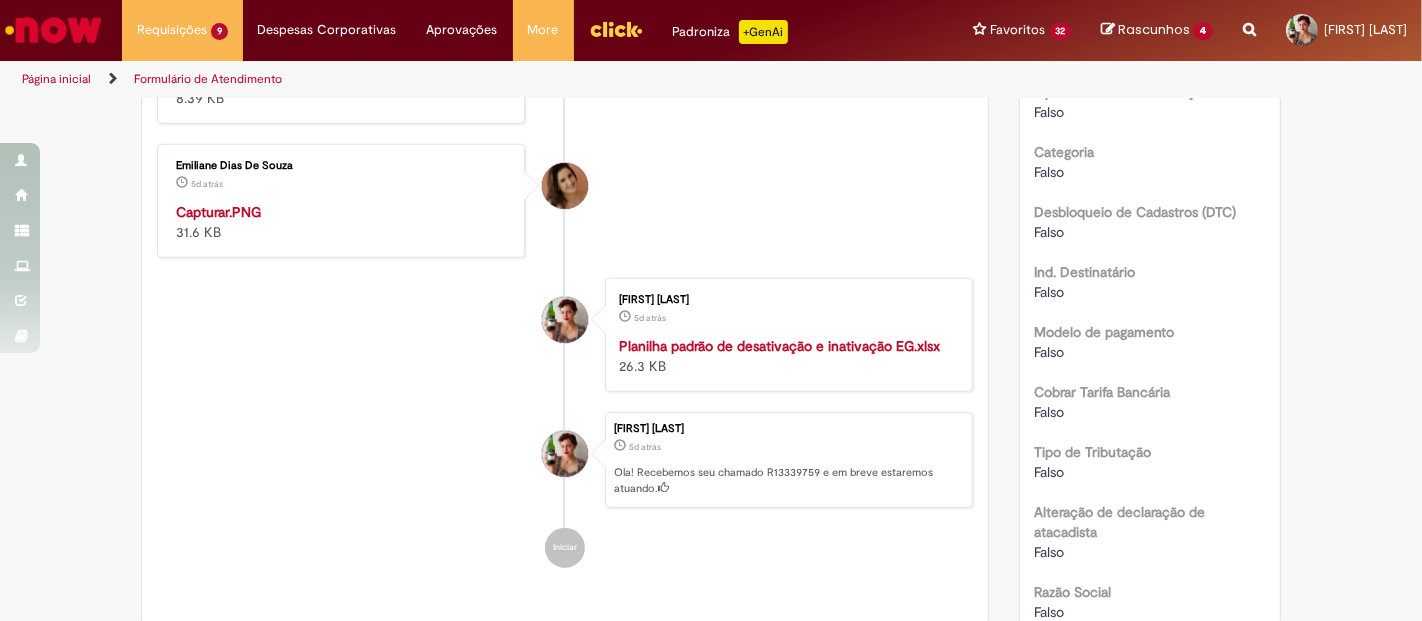 scroll, scrollTop: 1000, scrollLeft: 0, axis: vertical 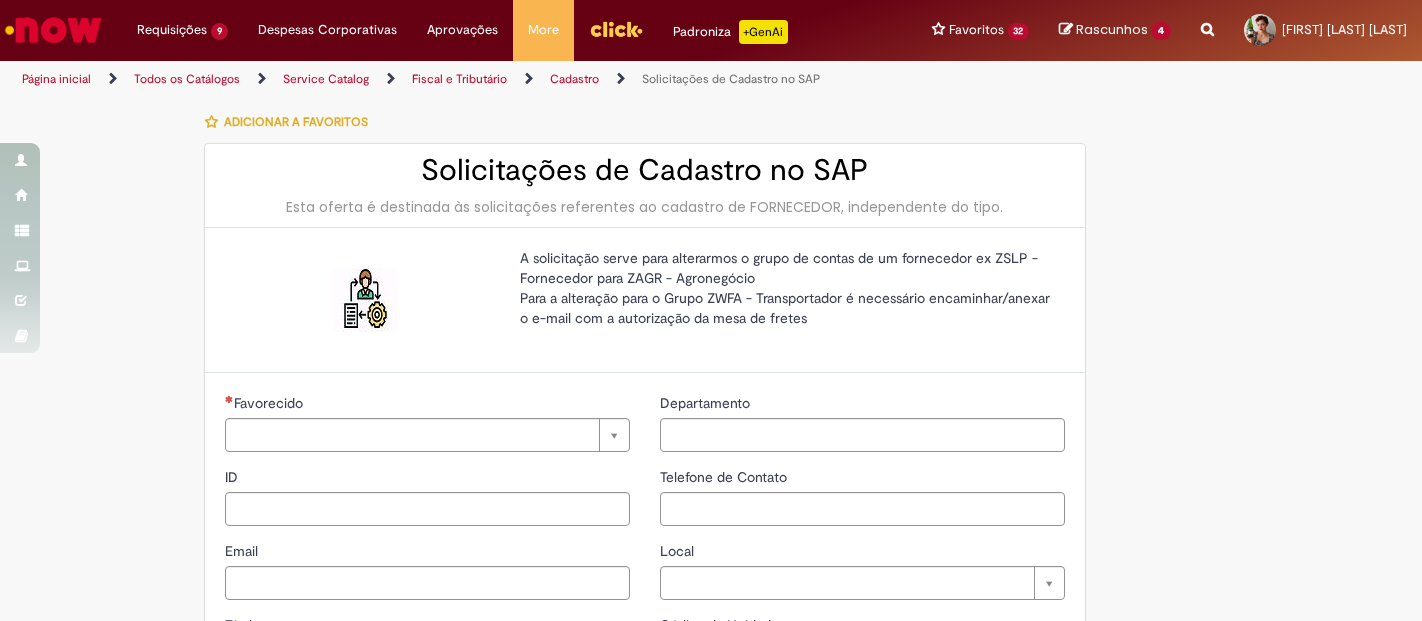 type on "********" 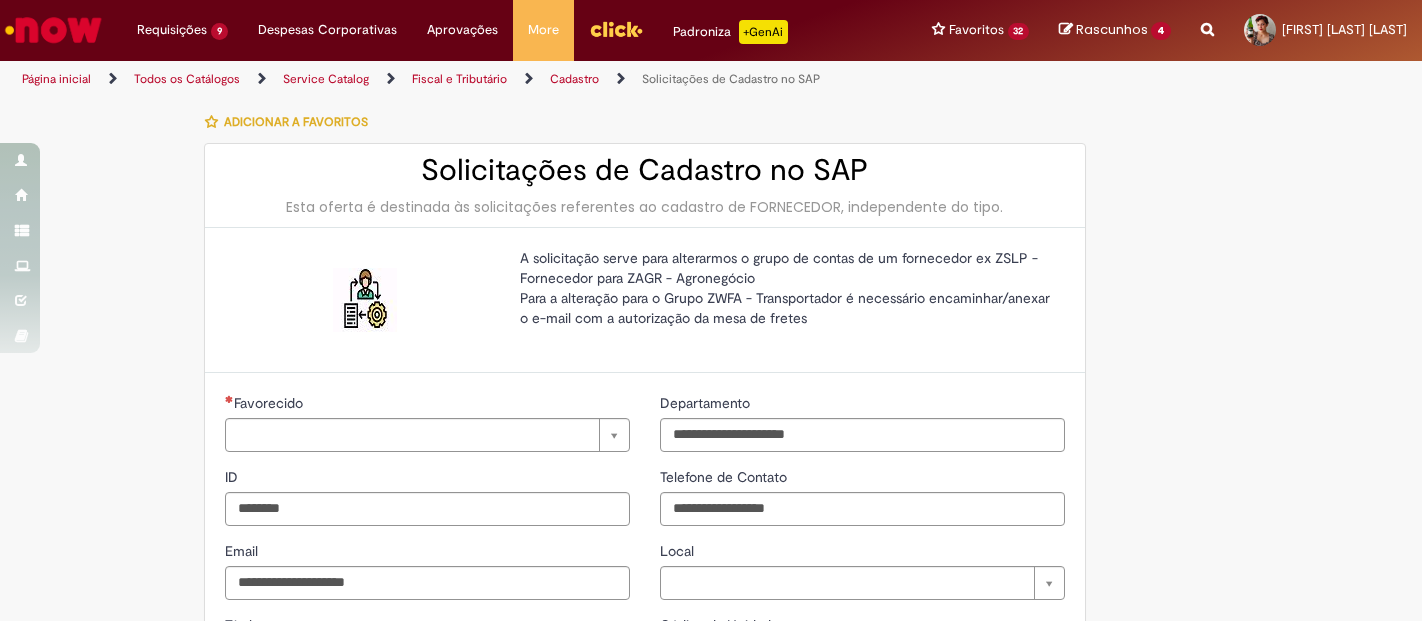 type on "**********" 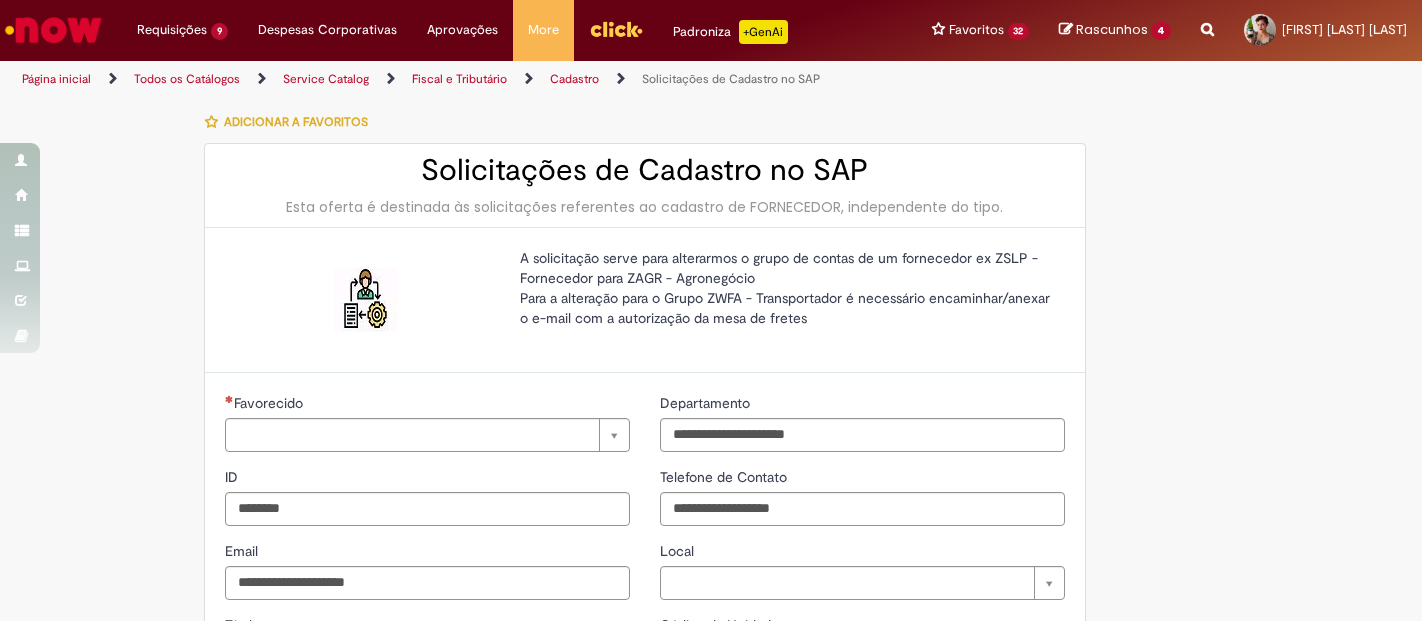 type on "**********" 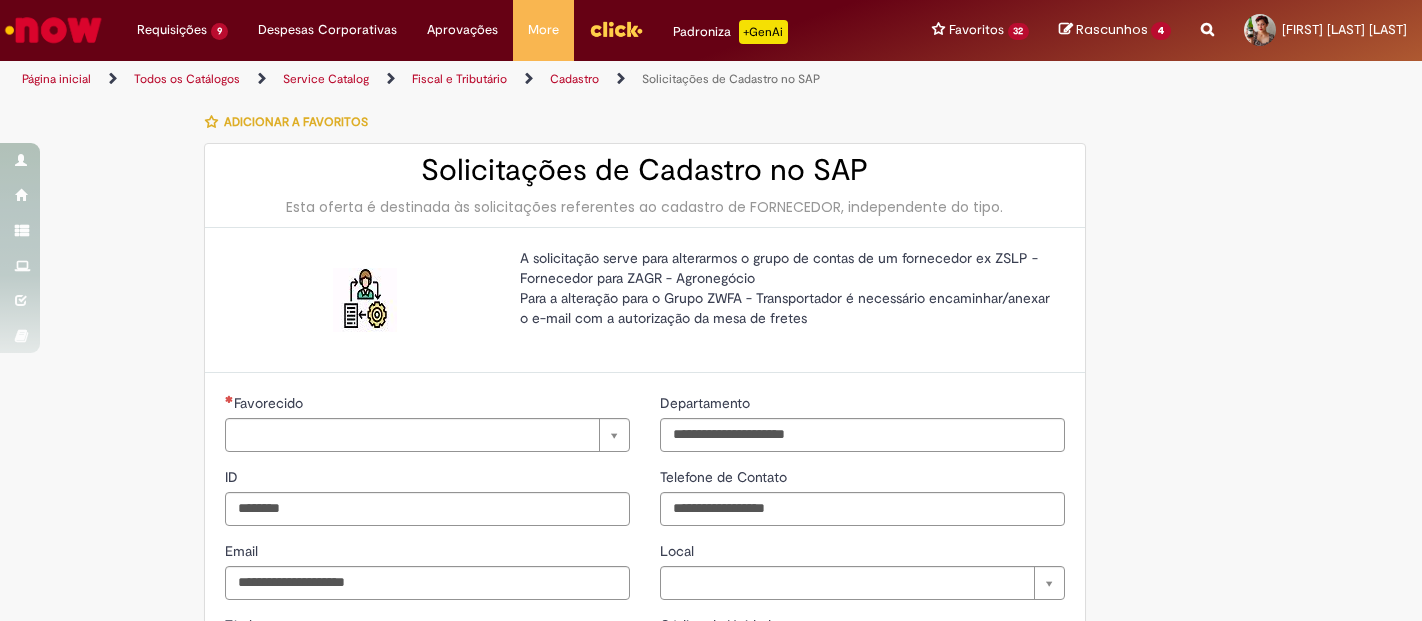 type on "**********" 